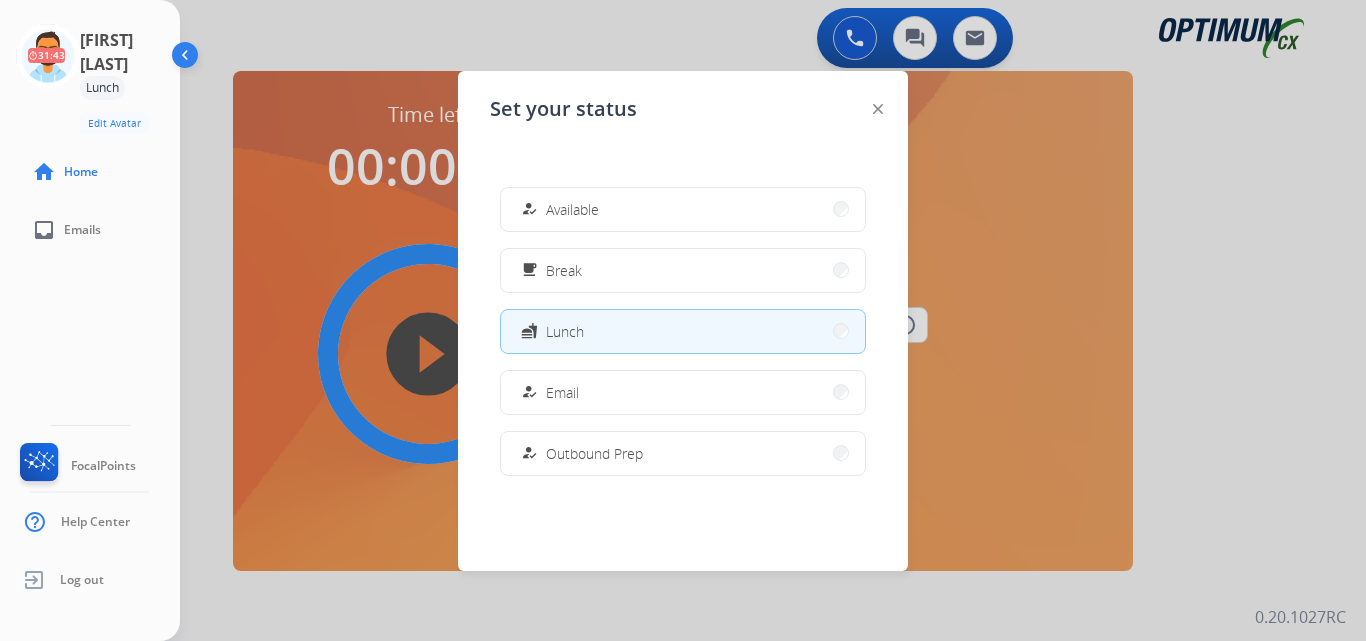 scroll, scrollTop: 0, scrollLeft: 0, axis: both 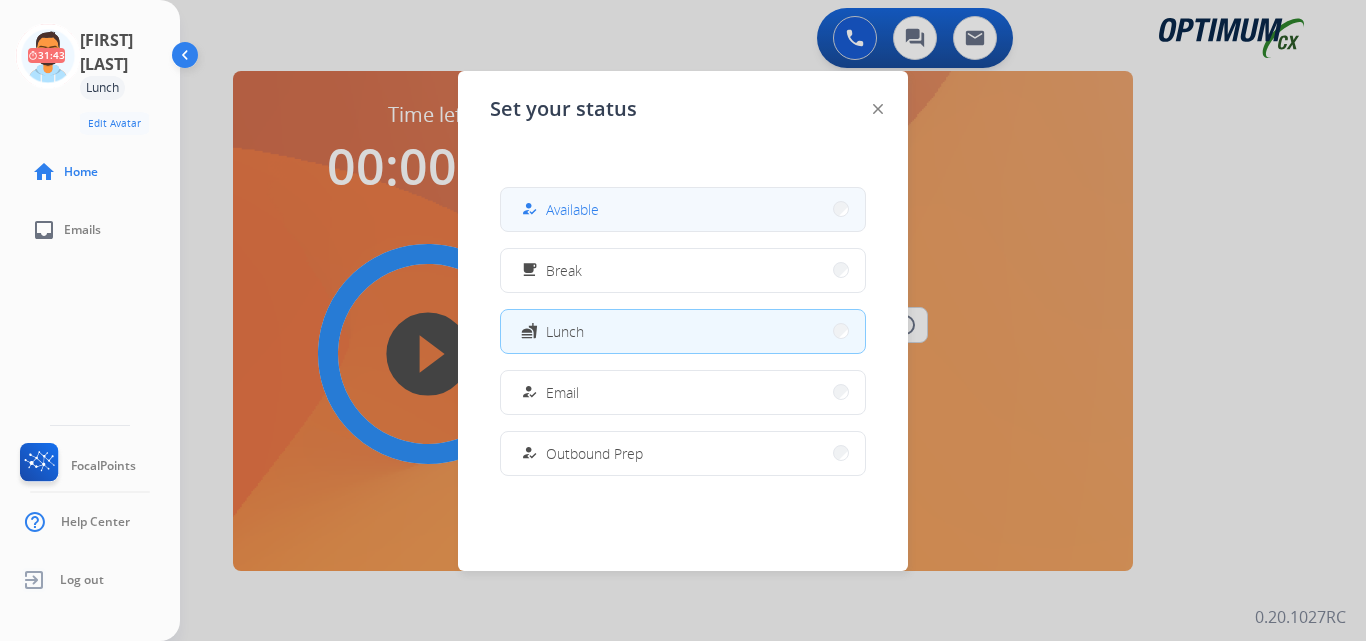 click on "how_to_reg Available" at bounding box center (683, 209) 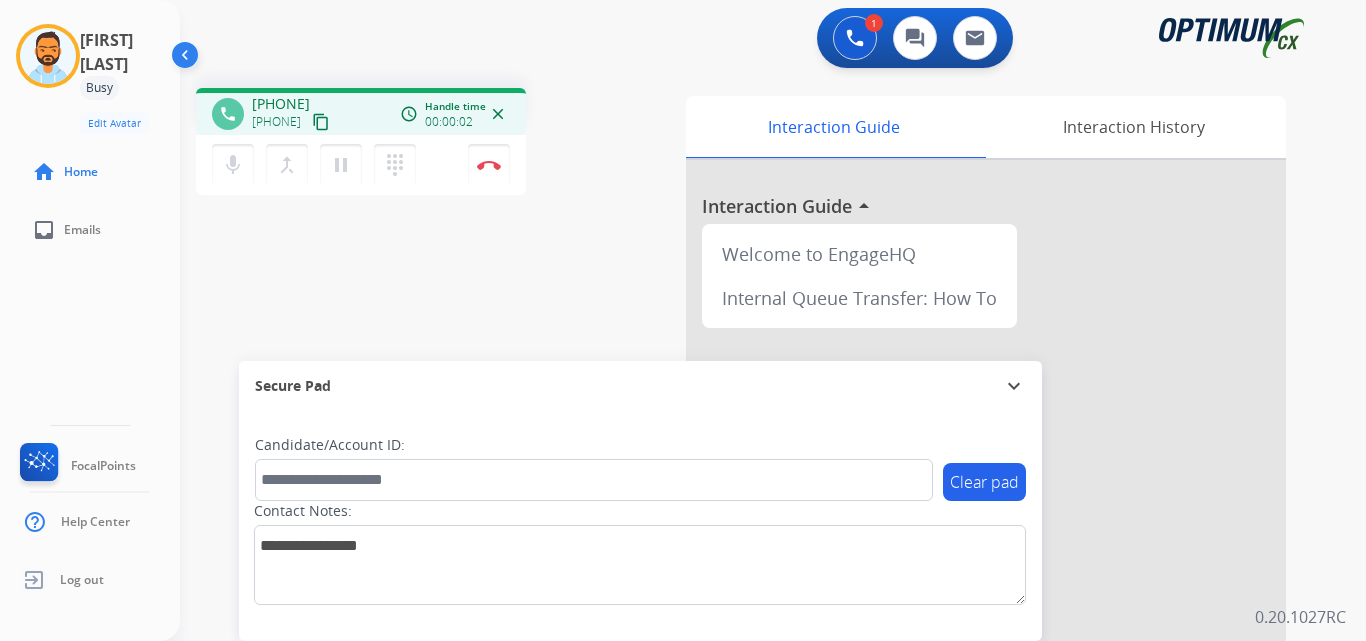click on "content_copy" at bounding box center [321, 122] 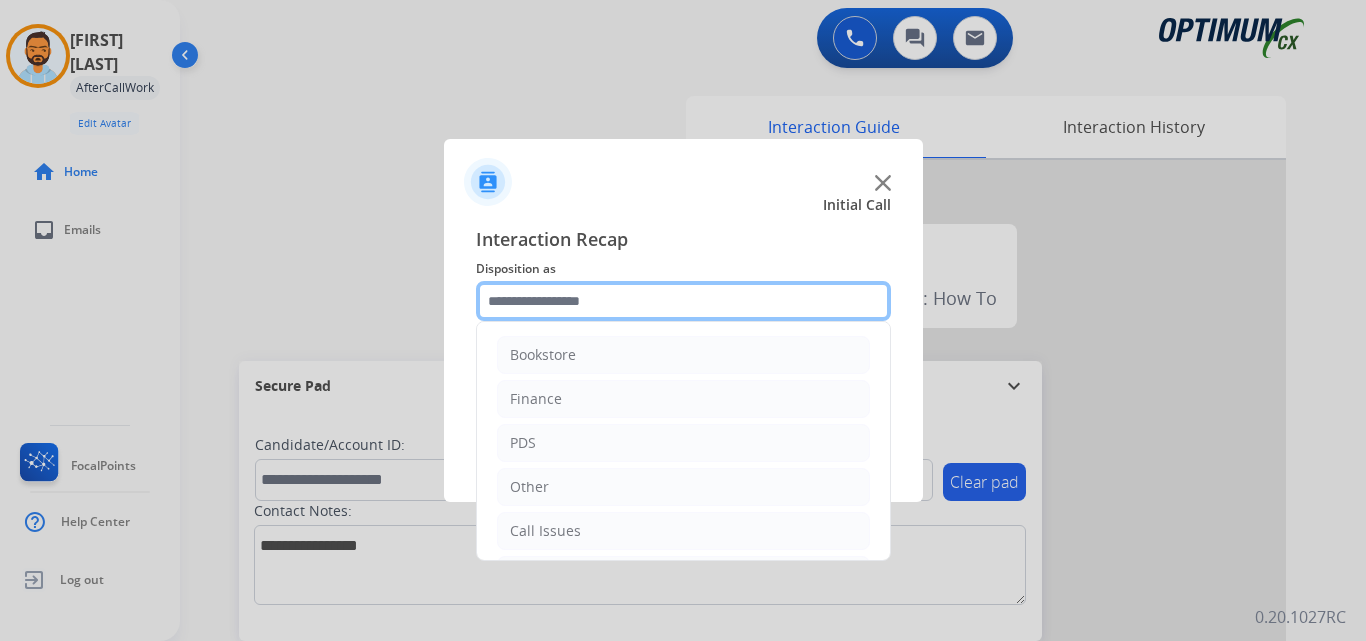 click 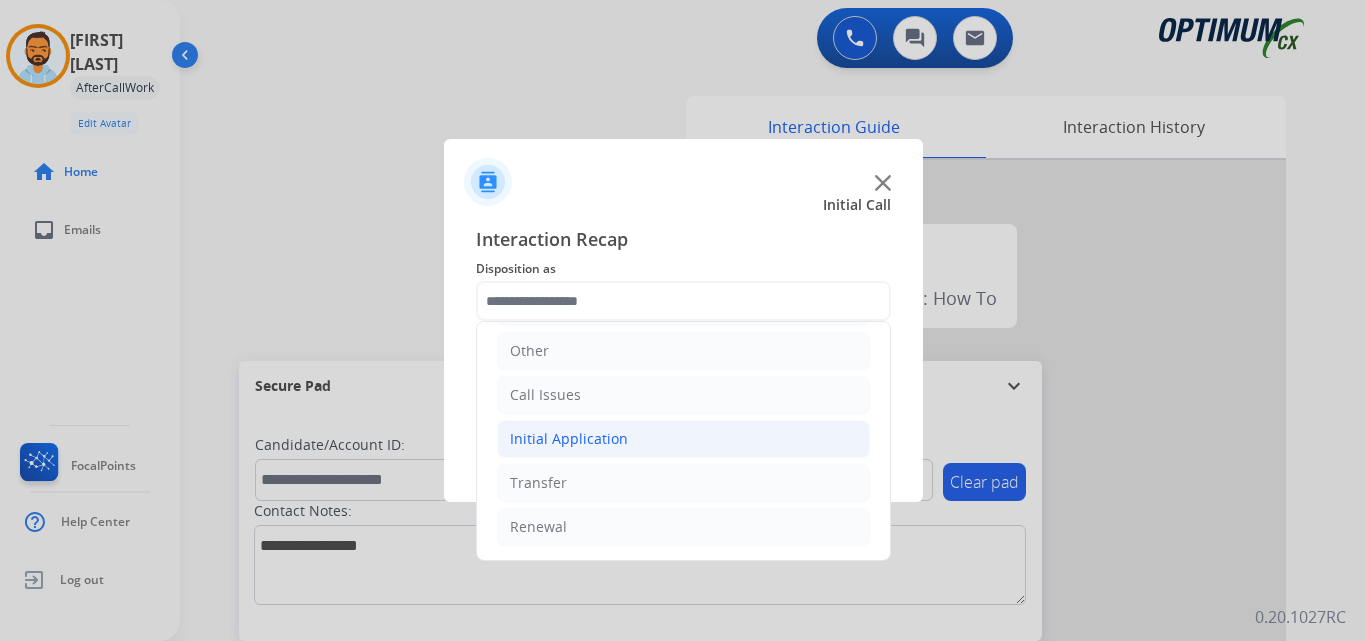 click on "Initial Application" 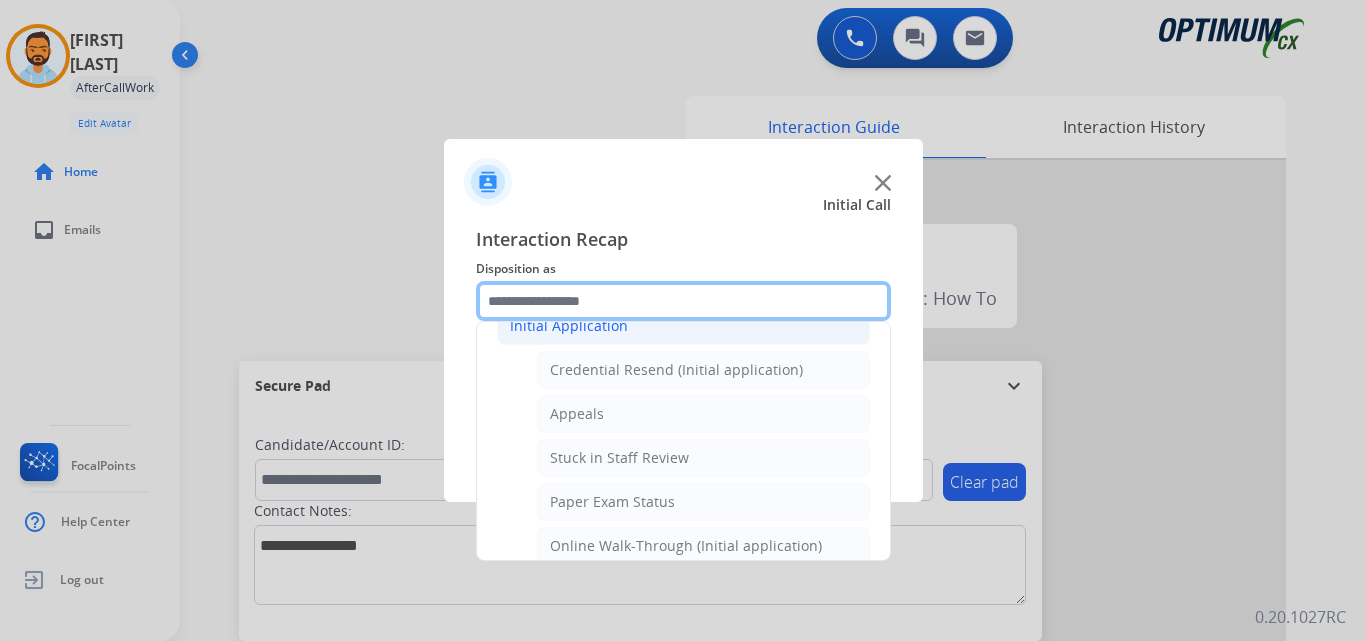 scroll, scrollTop: 248, scrollLeft: 0, axis: vertical 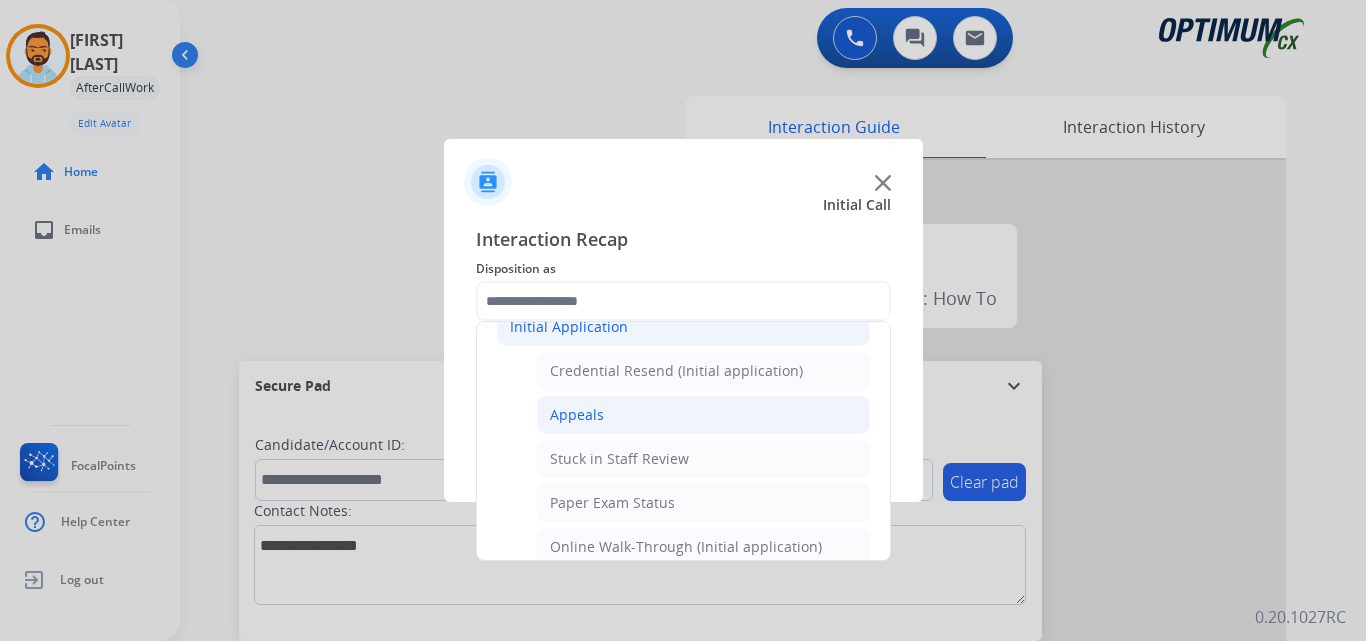 click on "Appeals" 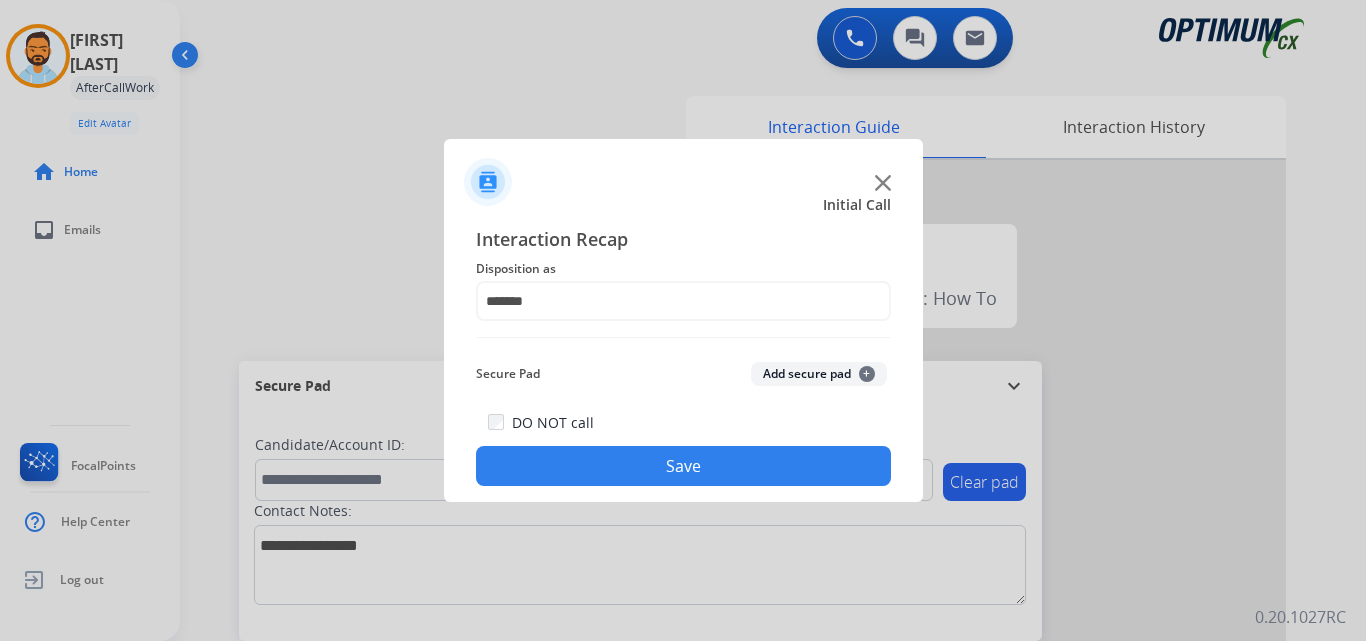 click on "Save" 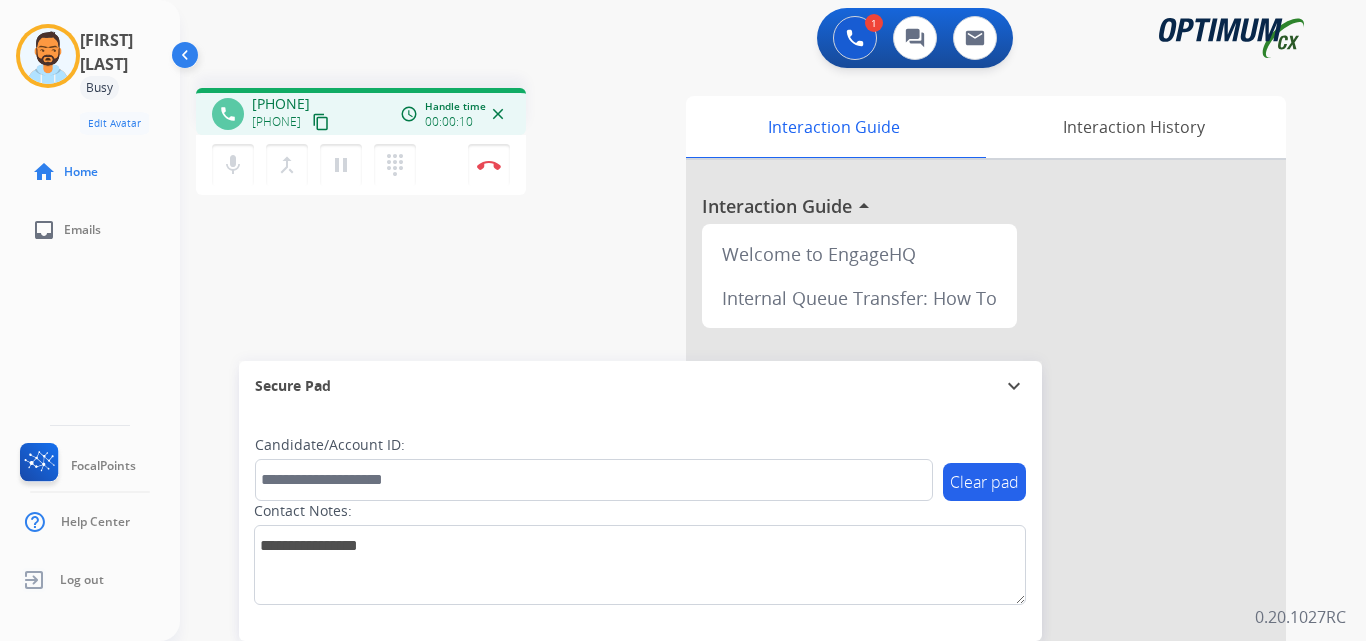 click on "content_copy" at bounding box center [321, 122] 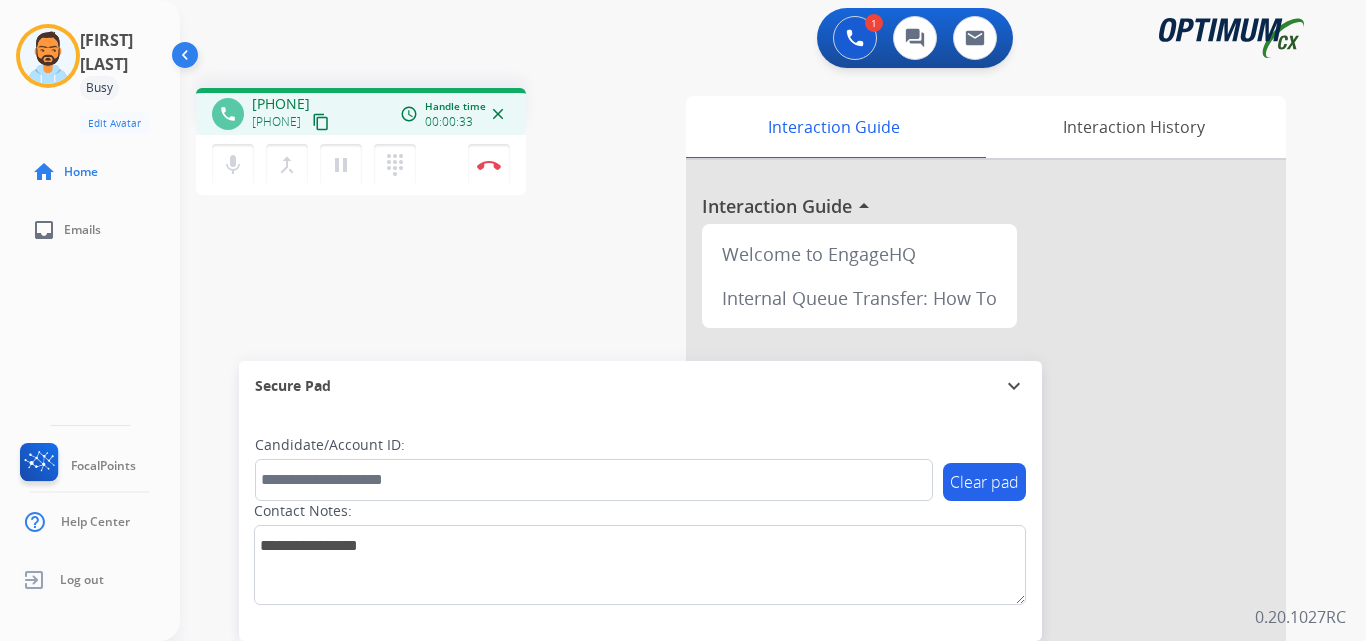 click on "content_copy" at bounding box center (321, 122) 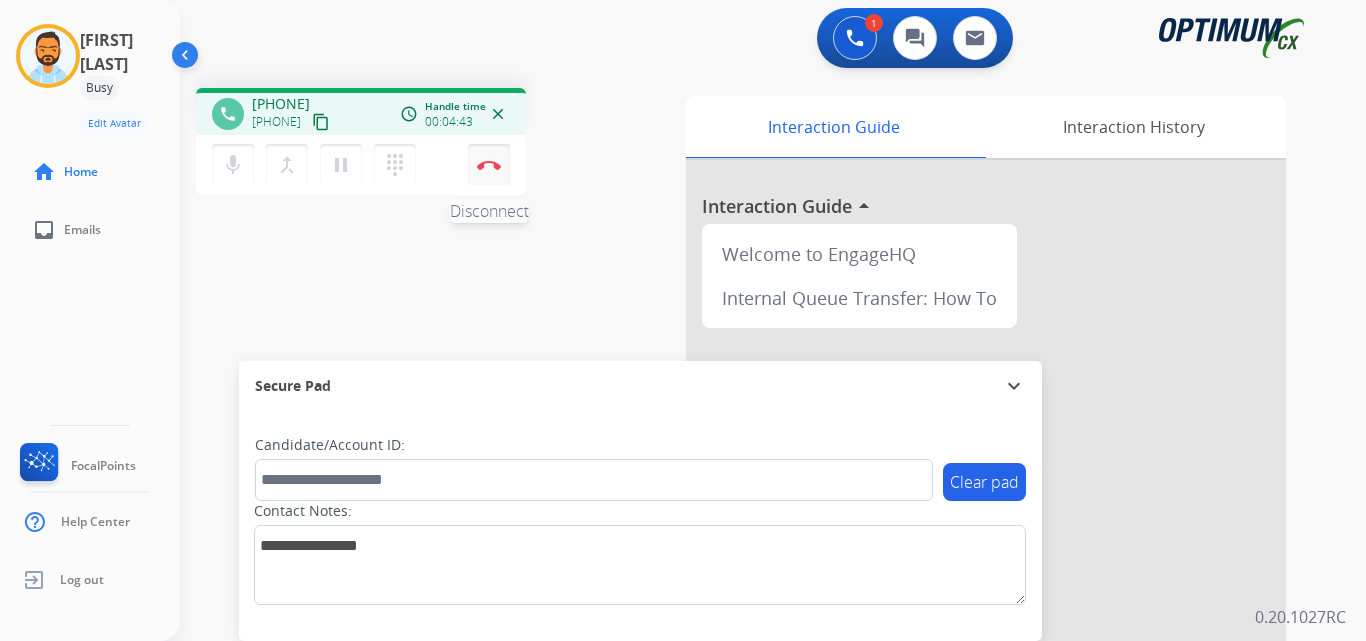 click on "Disconnect" at bounding box center [489, 165] 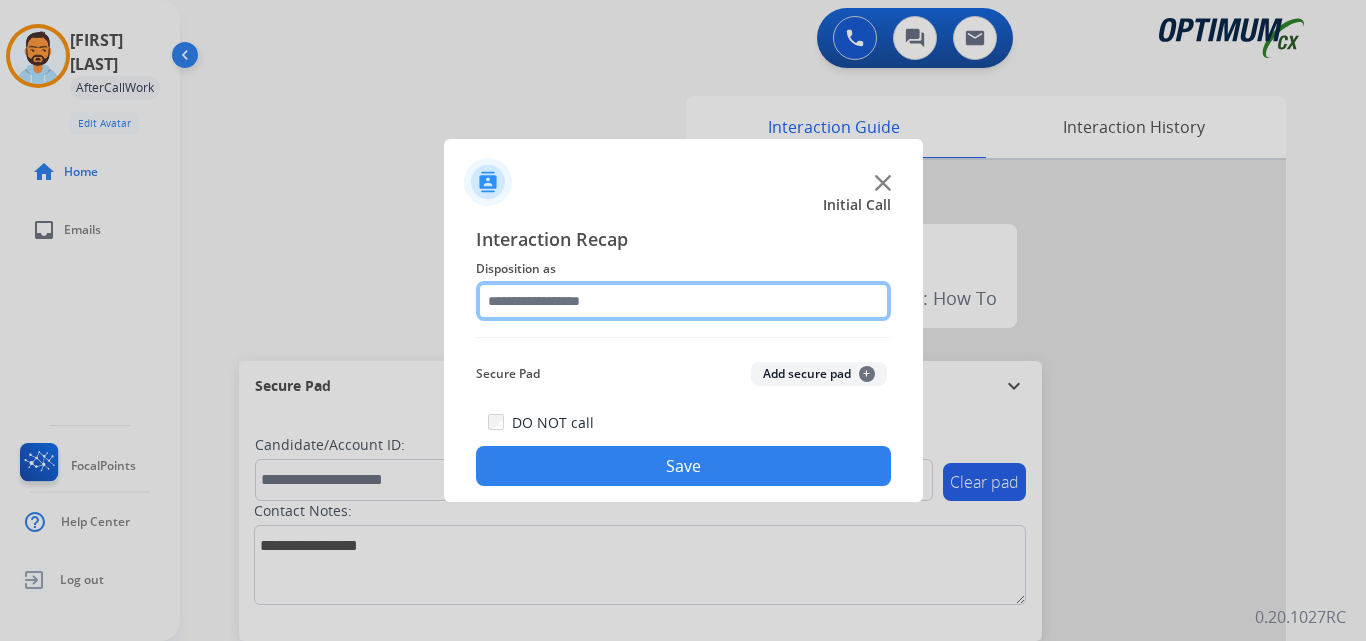 click 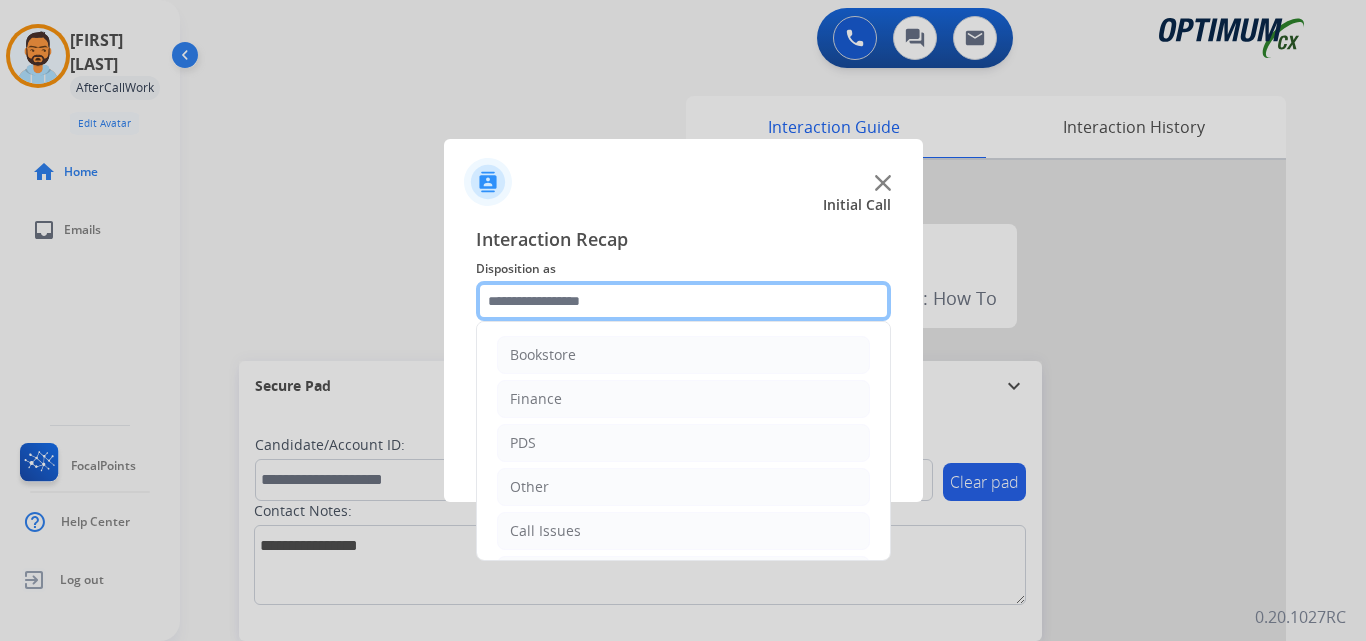 scroll, scrollTop: 136, scrollLeft: 0, axis: vertical 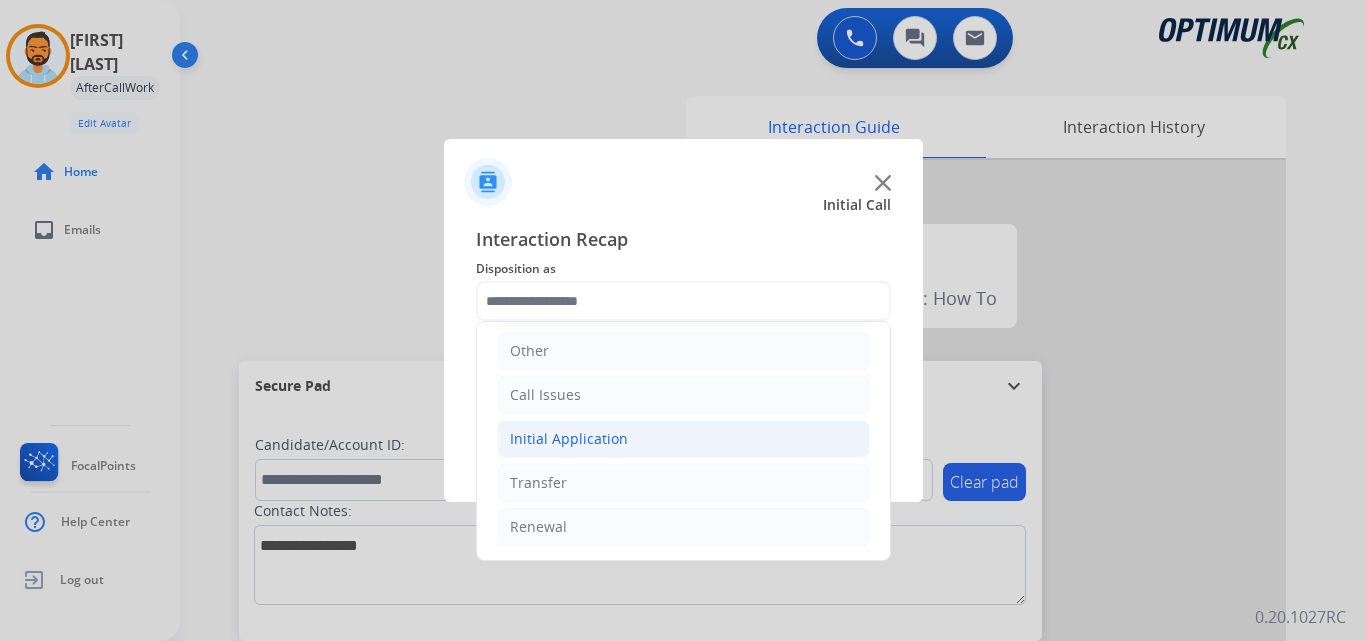 click on "Initial Application" 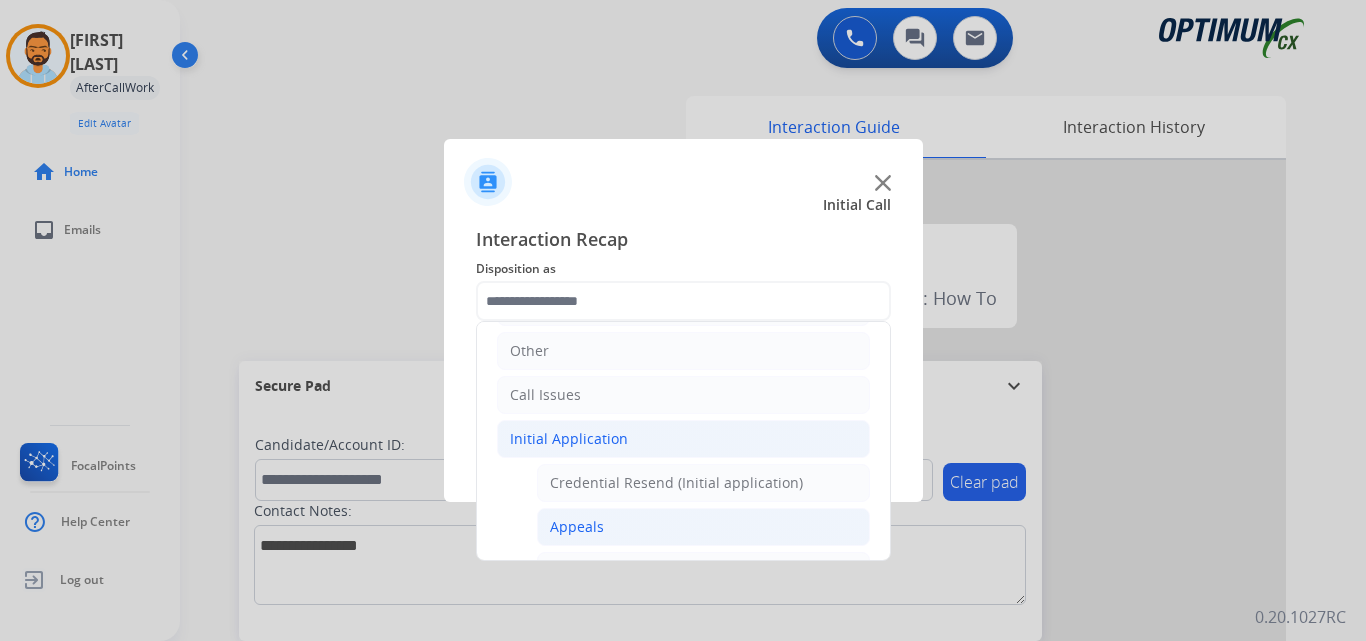 click on "Appeals" 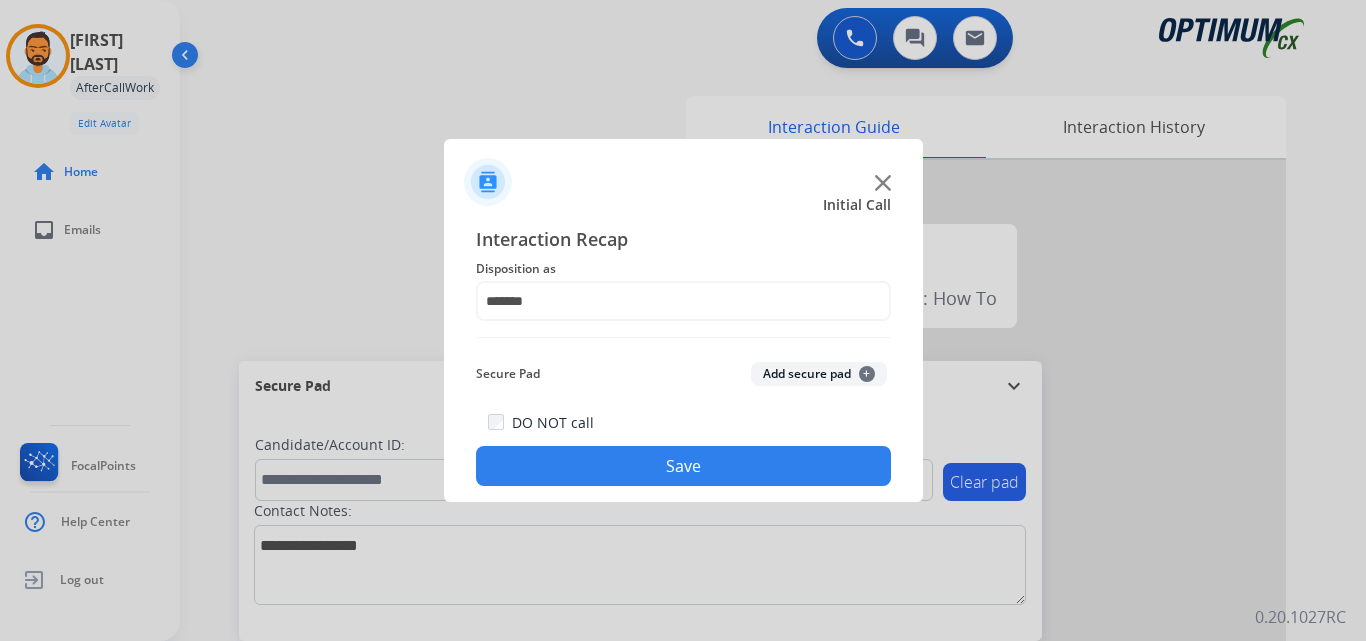 click on "Save" 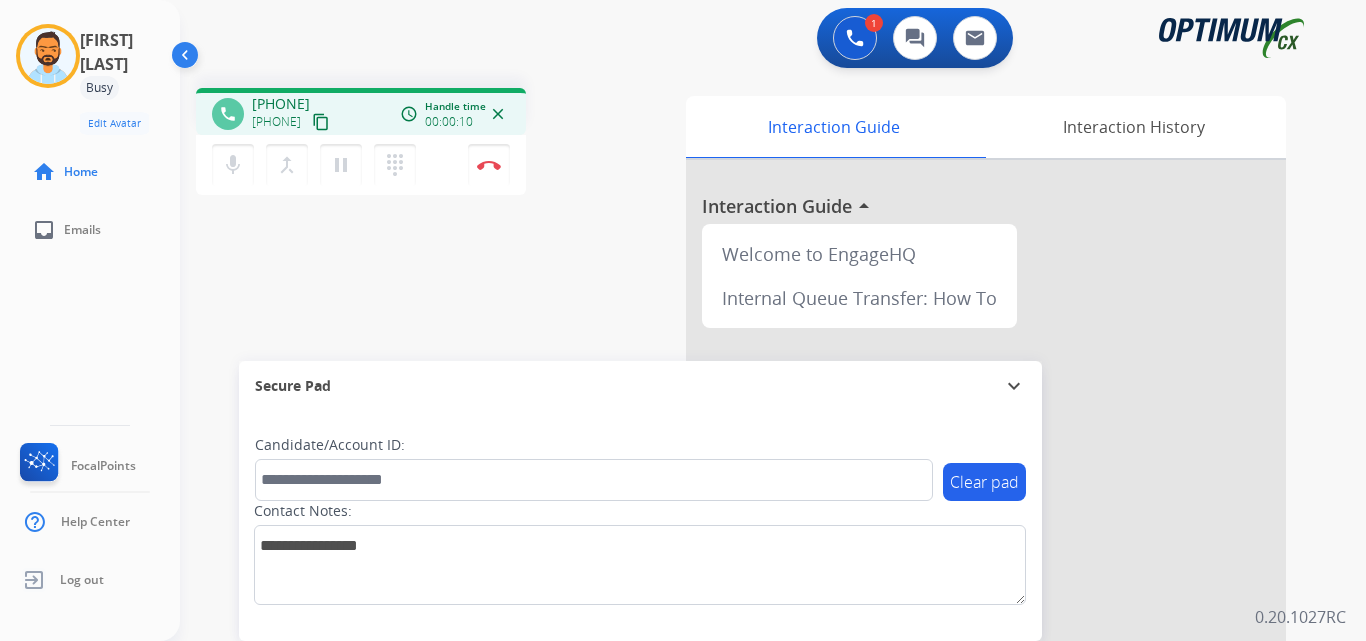 click on "content_copy" at bounding box center (321, 122) 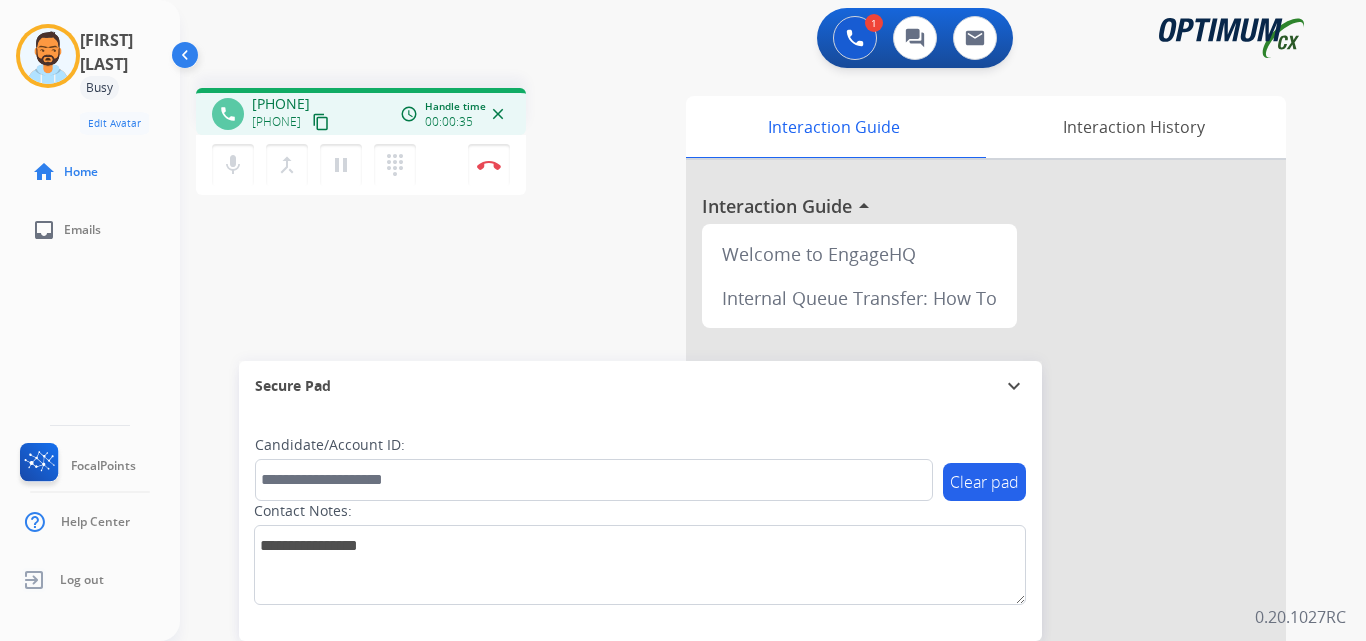 click on "content_copy" at bounding box center [321, 122] 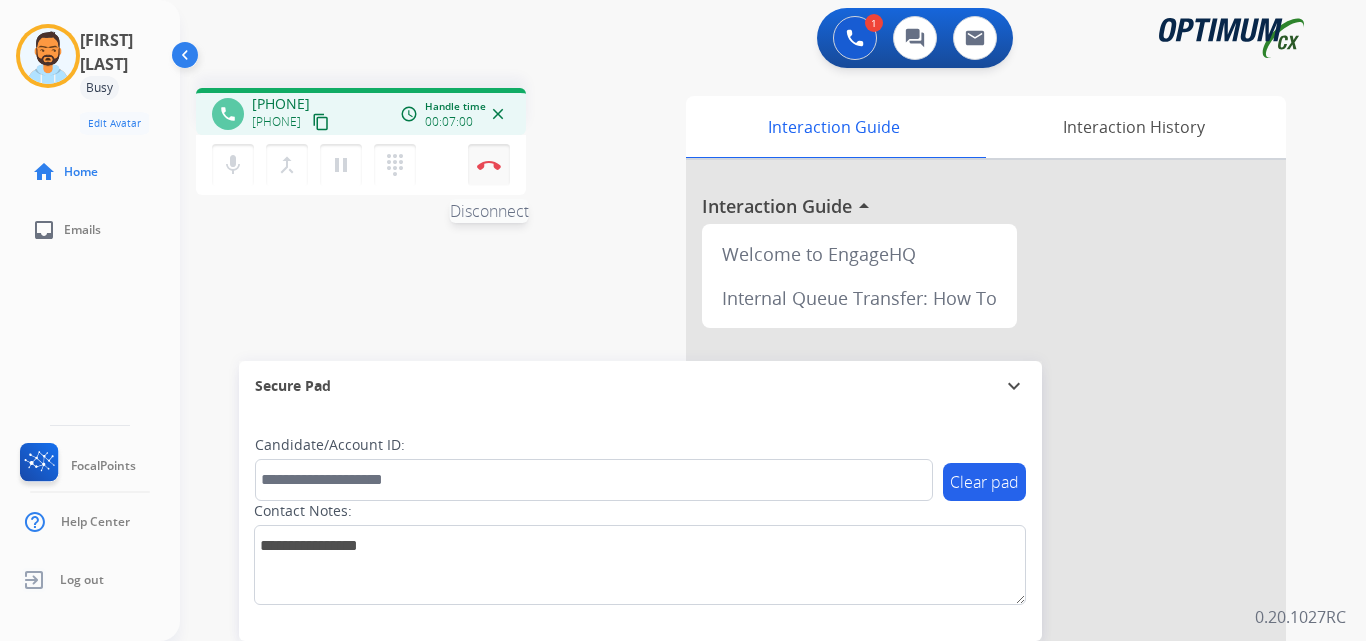 click on "Disconnect" at bounding box center [489, 165] 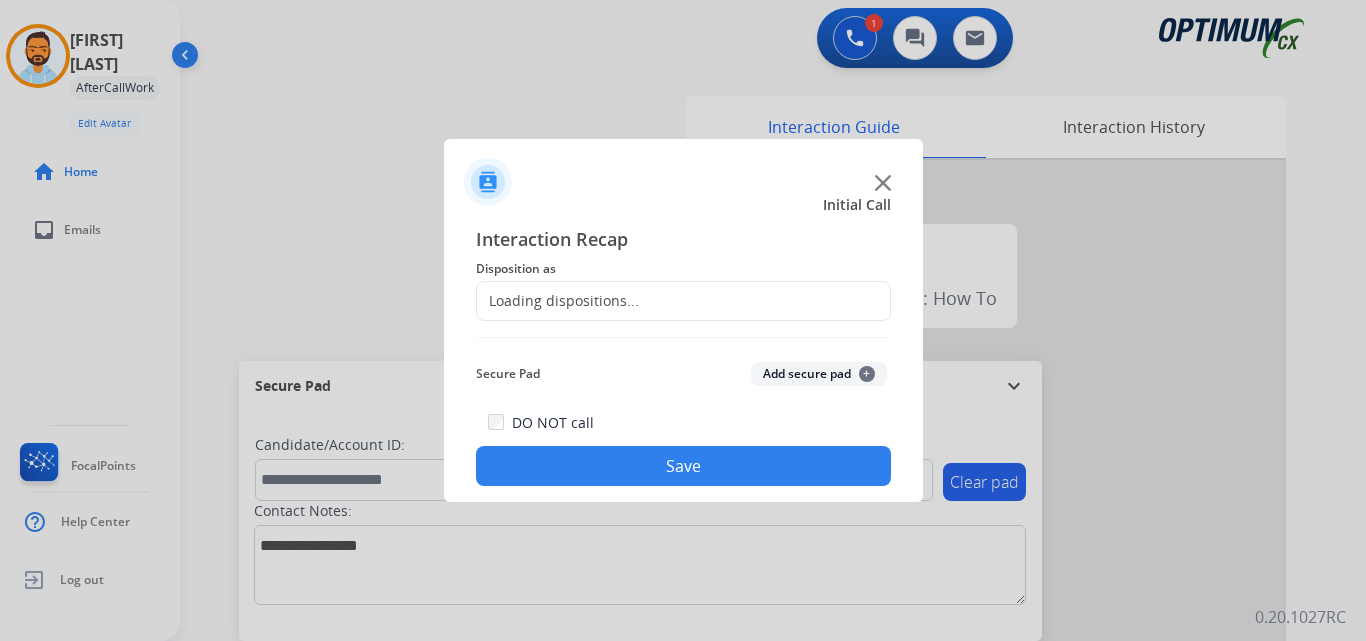 click on "DO NOT call  Save" 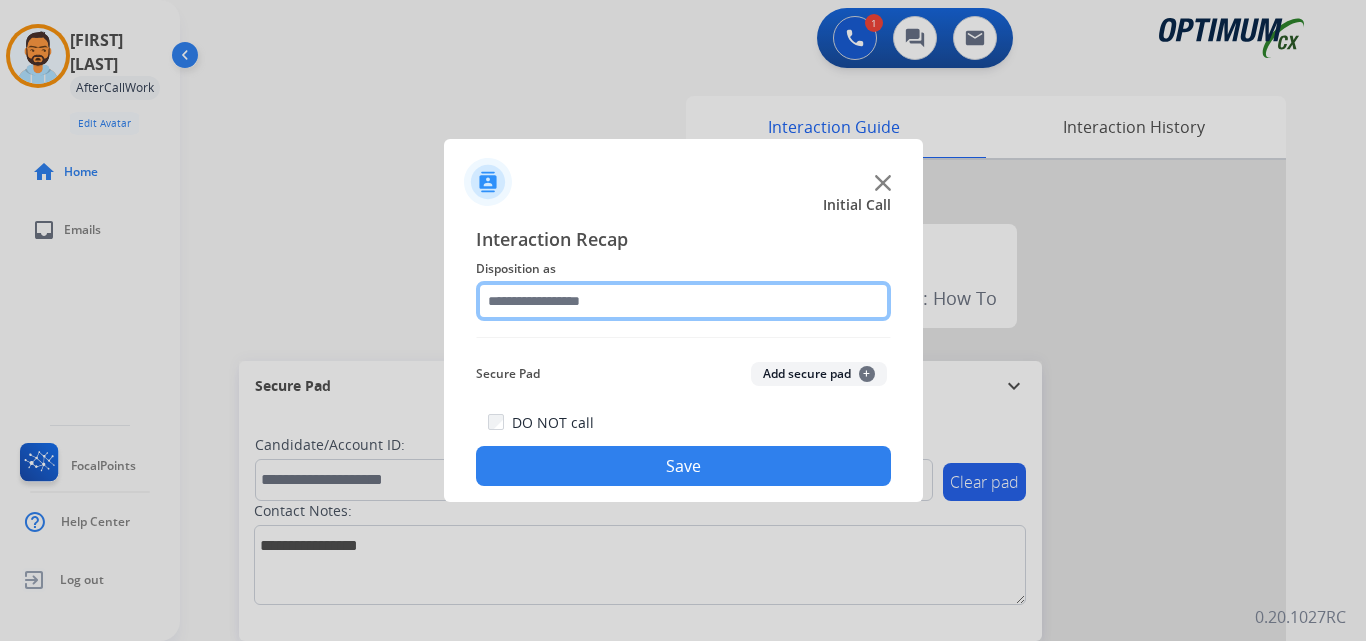 click 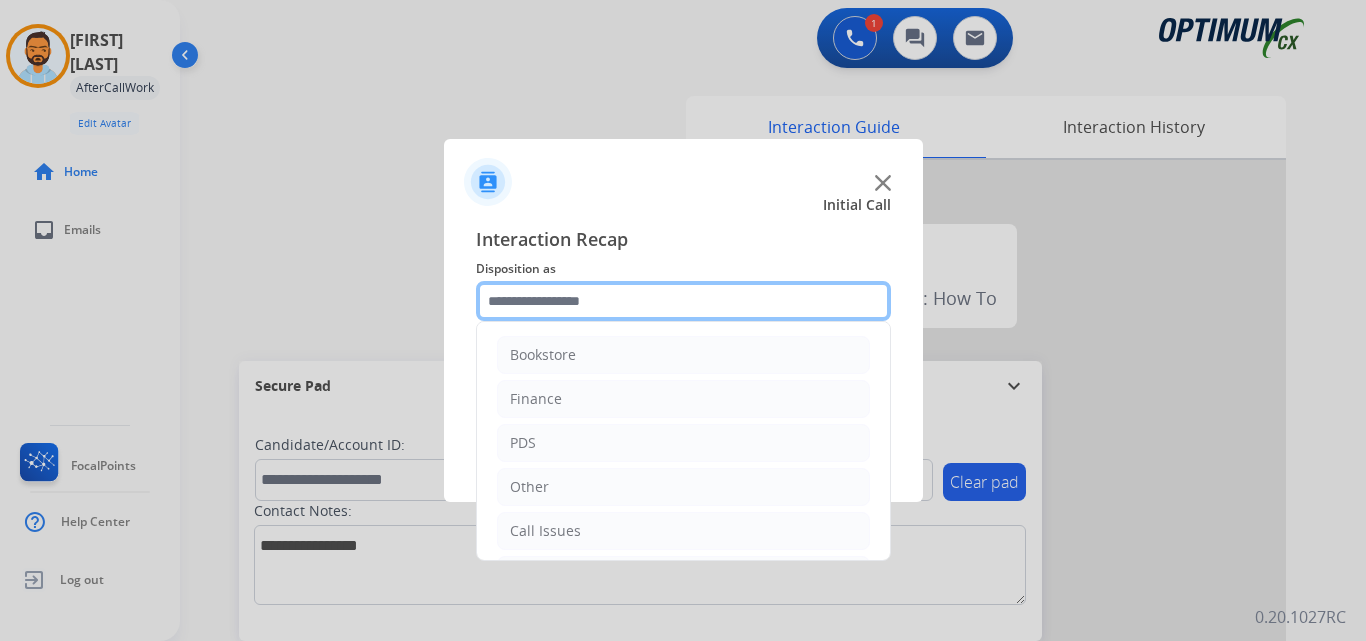 scroll, scrollTop: 136, scrollLeft: 0, axis: vertical 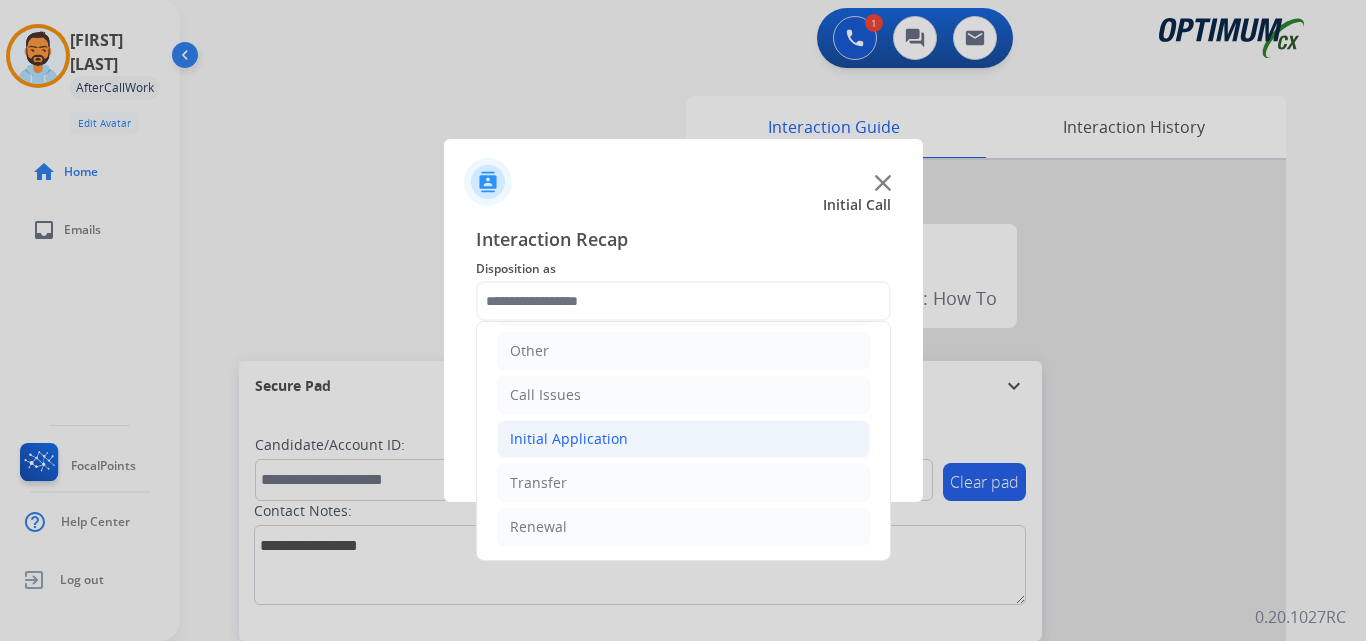 click on "Initial Application" 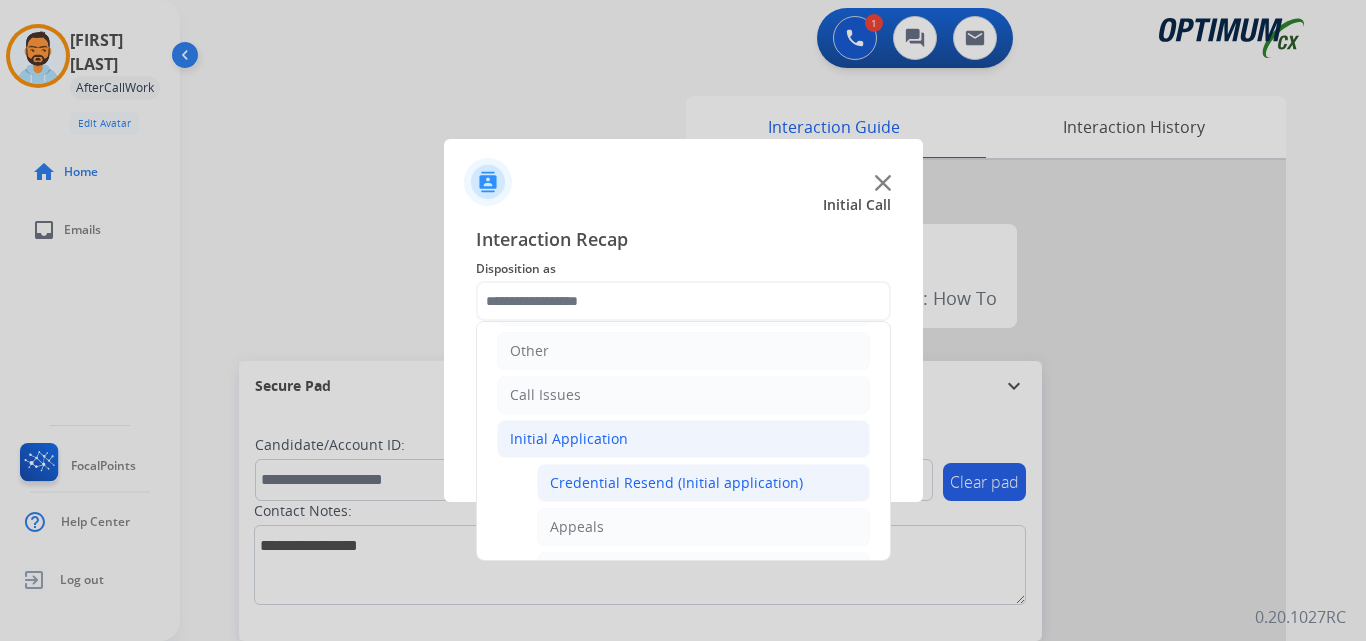 click on "Credential Resend (Initial application)" 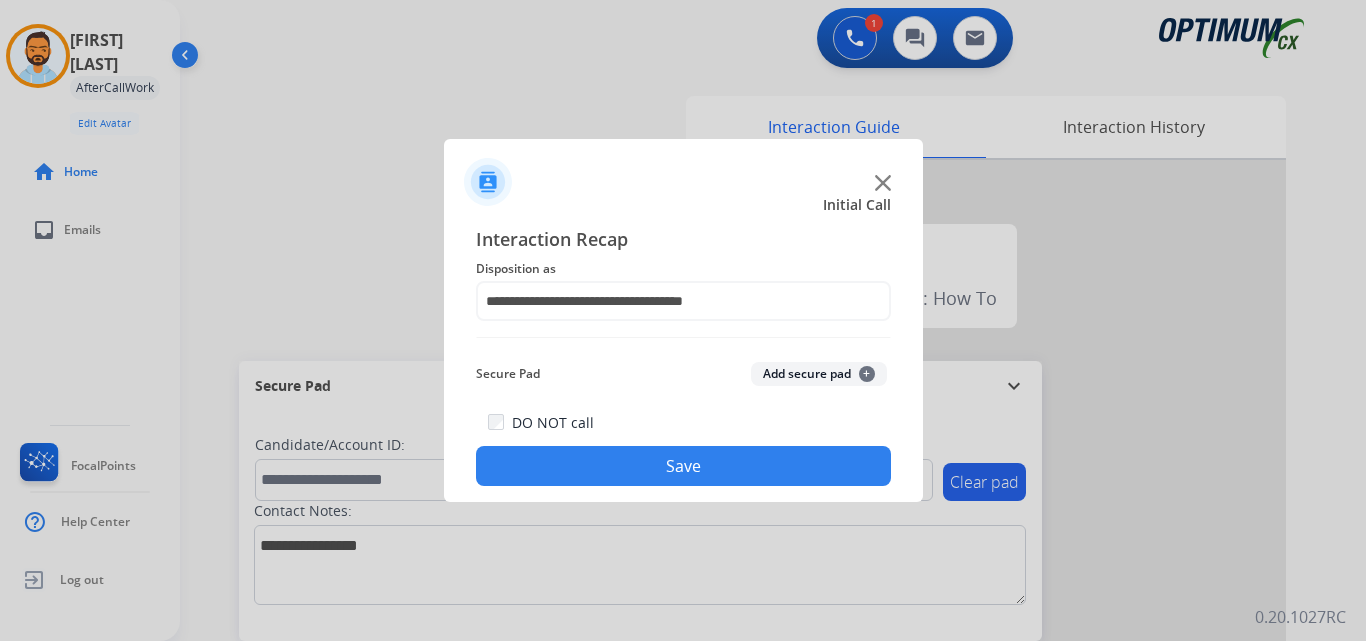 click on "Save" 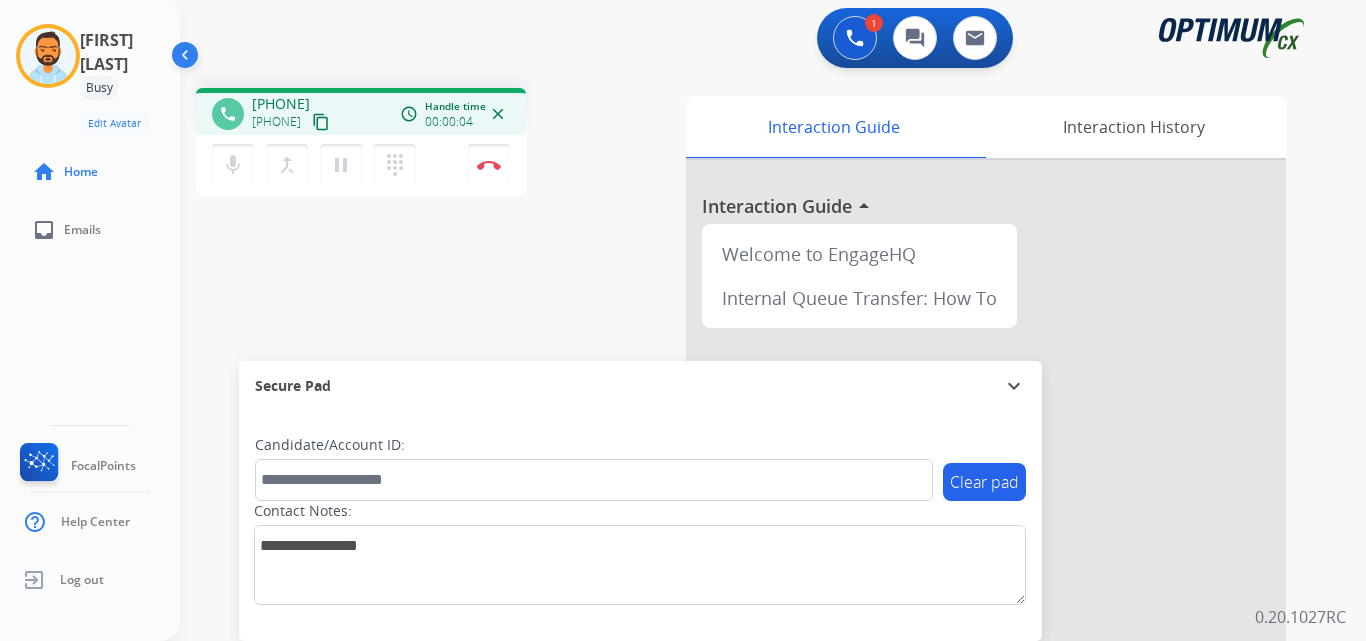 click on "content_copy" at bounding box center [321, 122] 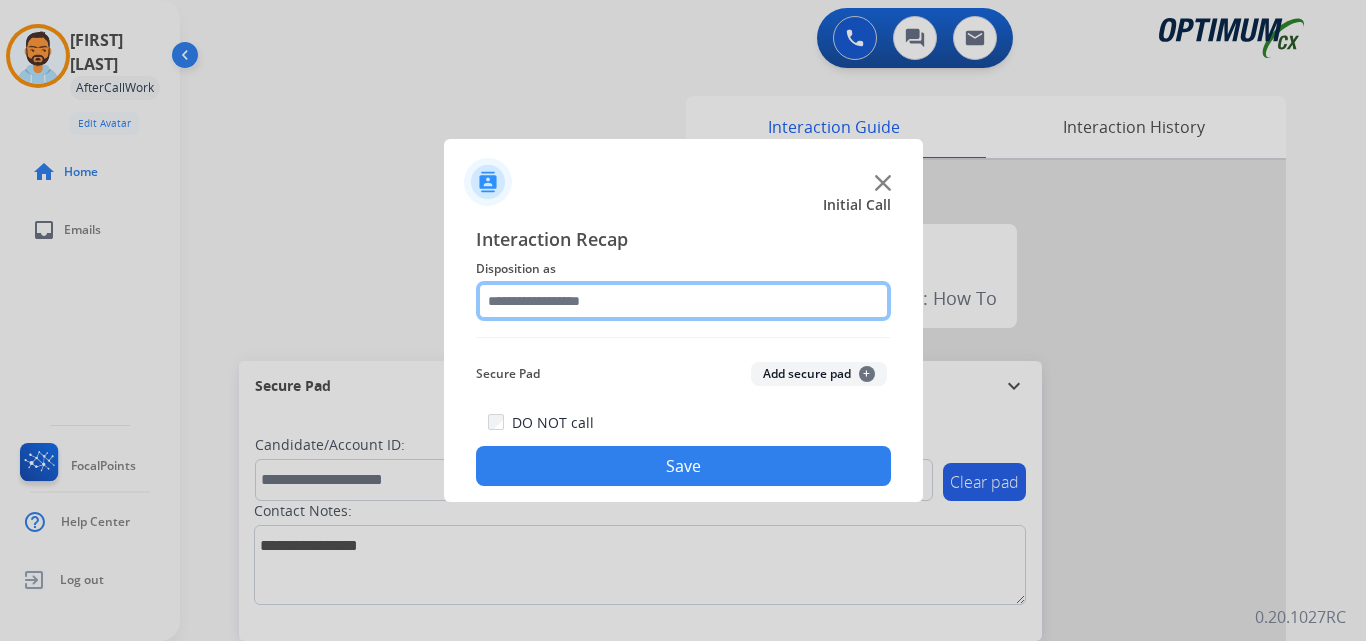click 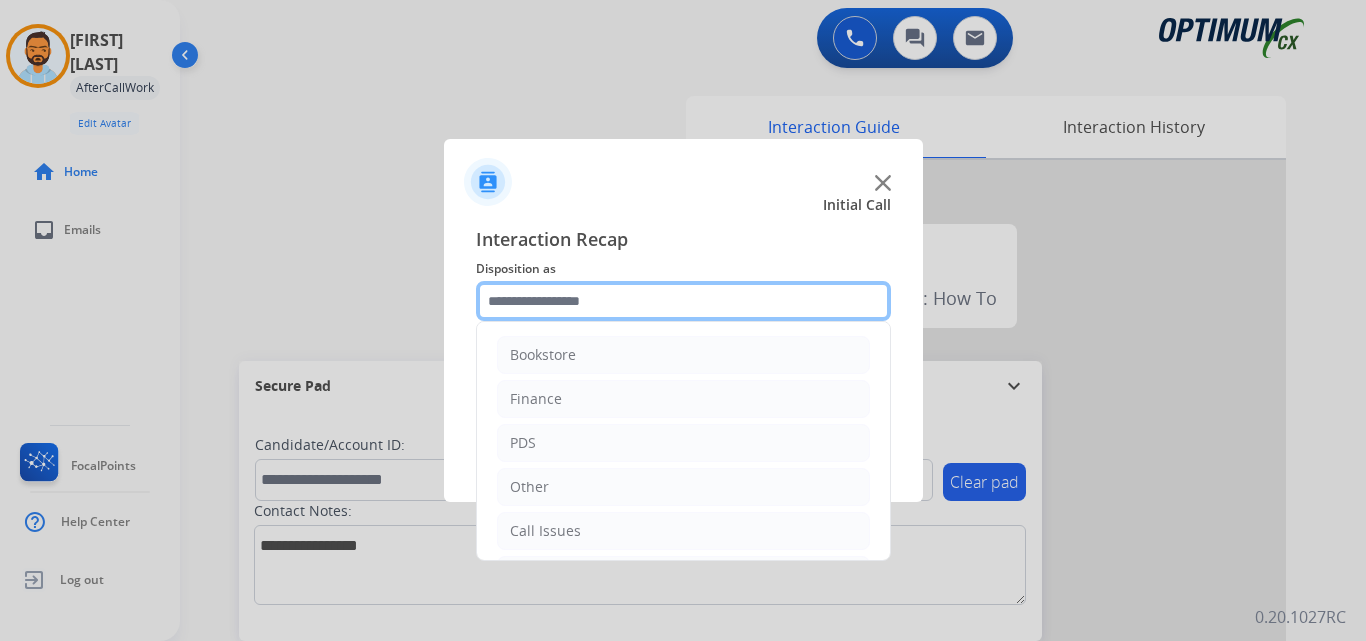 scroll, scrollTop: 136, scrollLeft: 0, axis: vertical 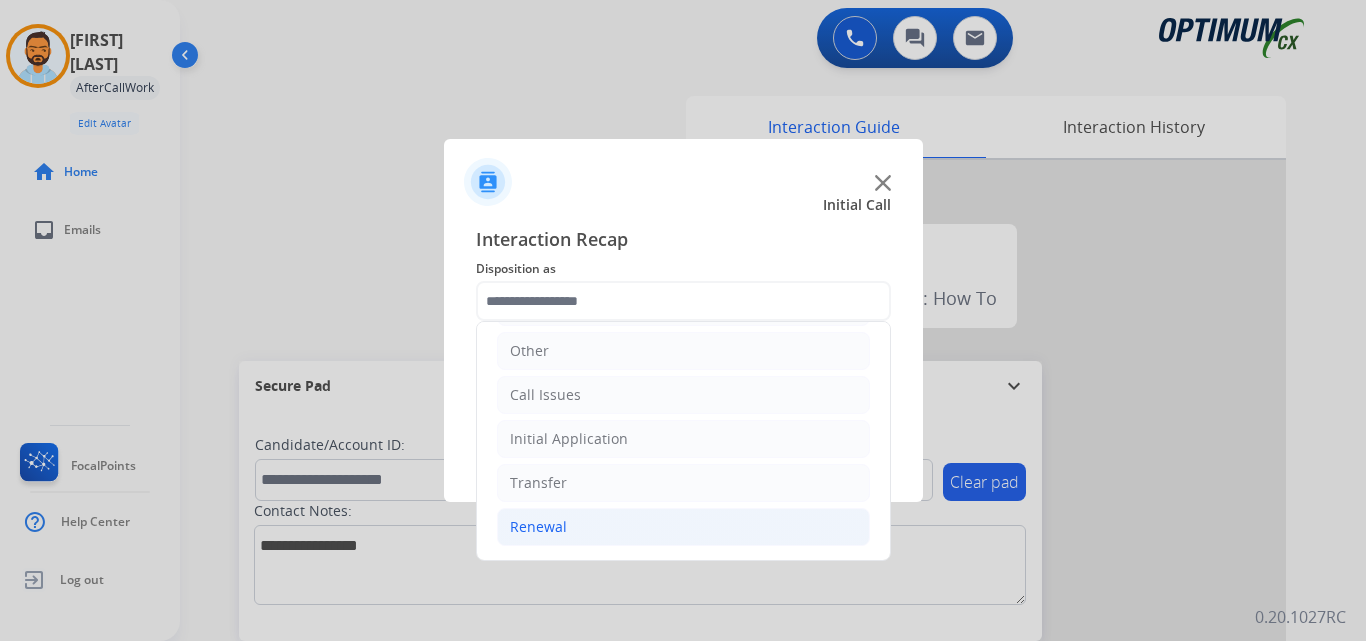 click on "Renewal" 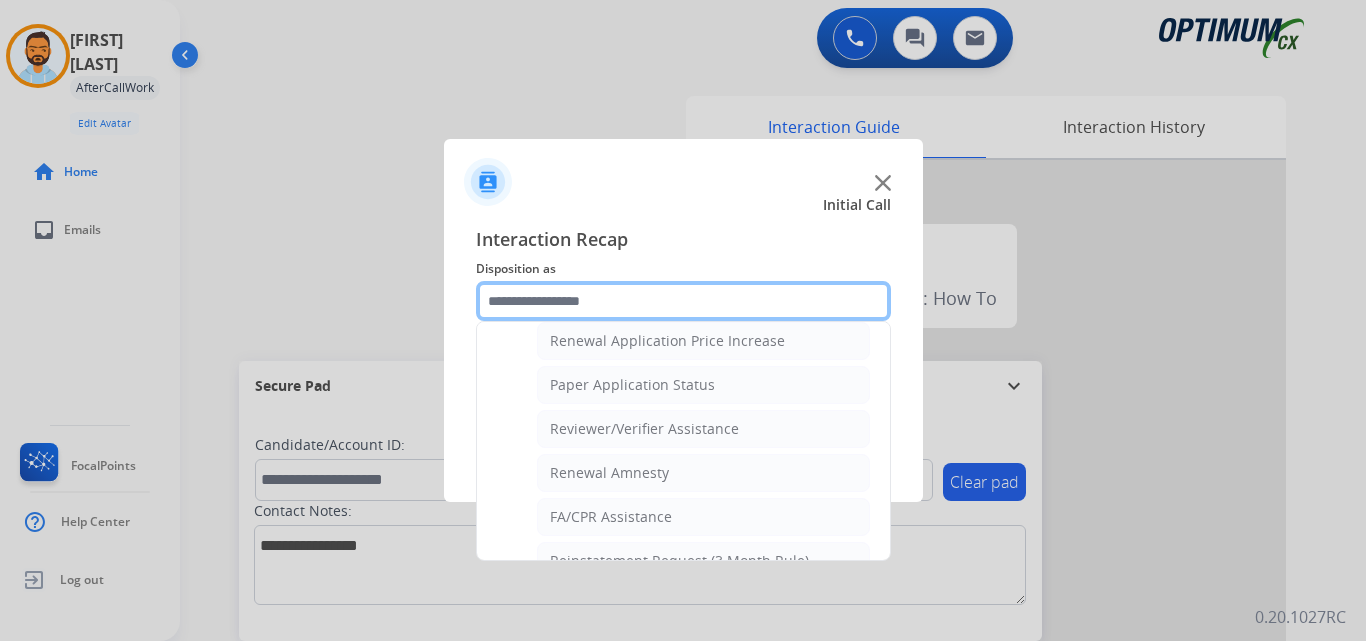 scroll, scrollTop: 772, scrollLeft: 0, axis: vertical 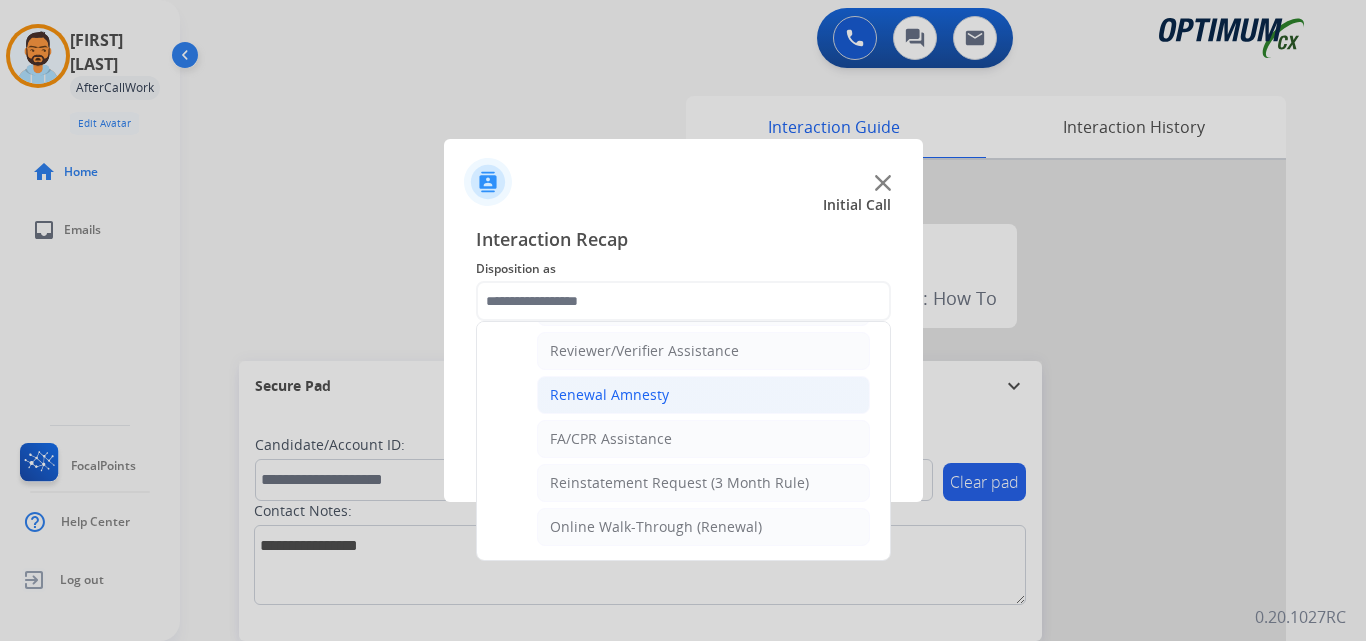 click on "Renewal Amnesty" 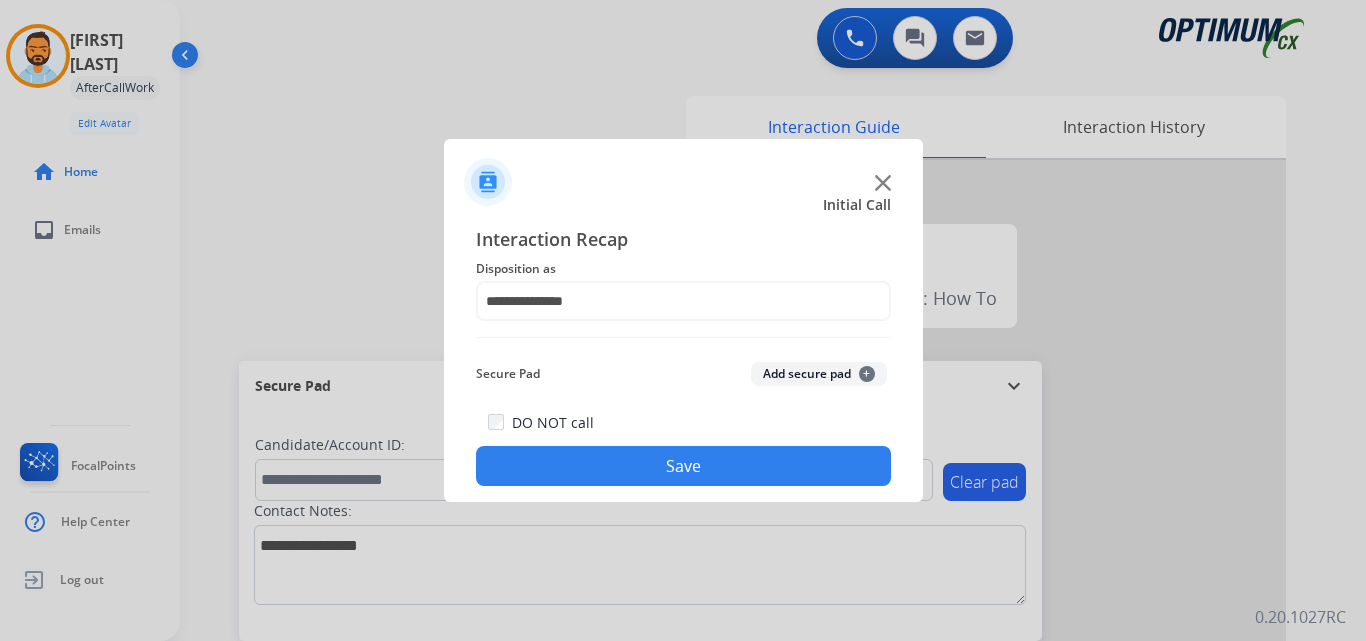 click on "Save" 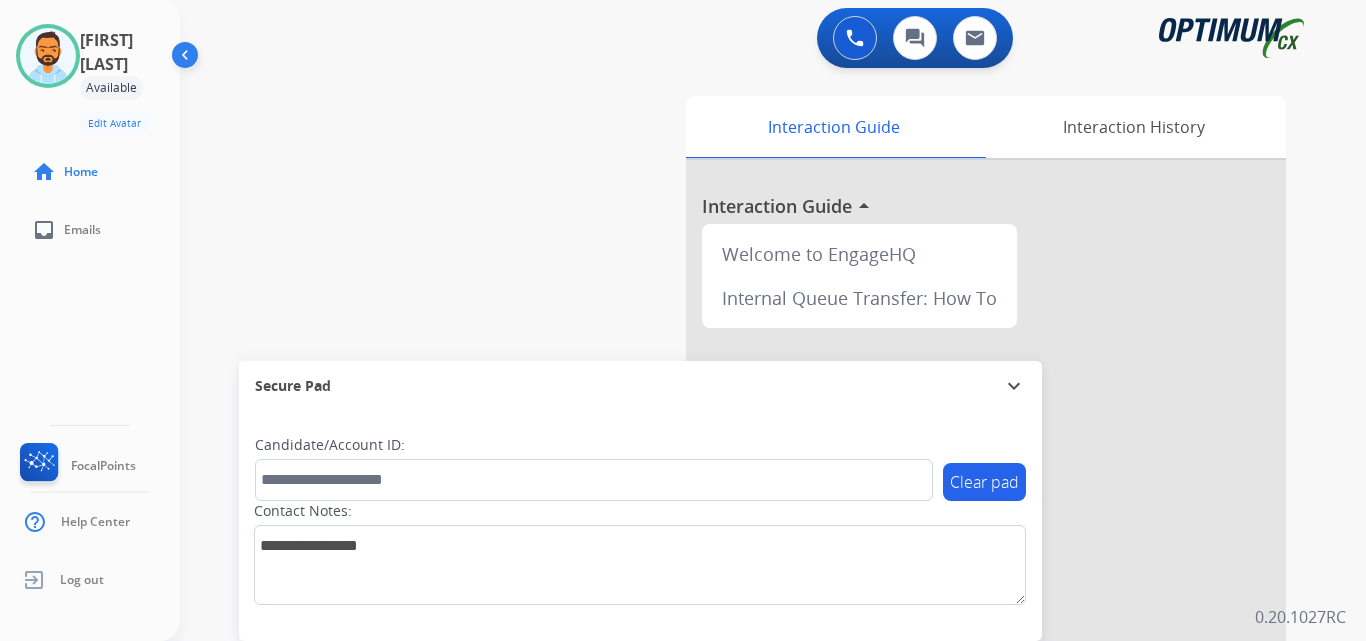 click on "swap_horiz Break voice bridge close_fullscreen Connect 3-Way Call merge_type Separate 3-Way Call  Interaction Guide   Interaction History  Interaction Guide arrow_drop_up  Welcome to EngageHQ   Internal Queue Transfer: How To  Secure Pad expand_more Clear pad Candidate/Account ID: Contact Notes:" at bounding box center (749, 489) 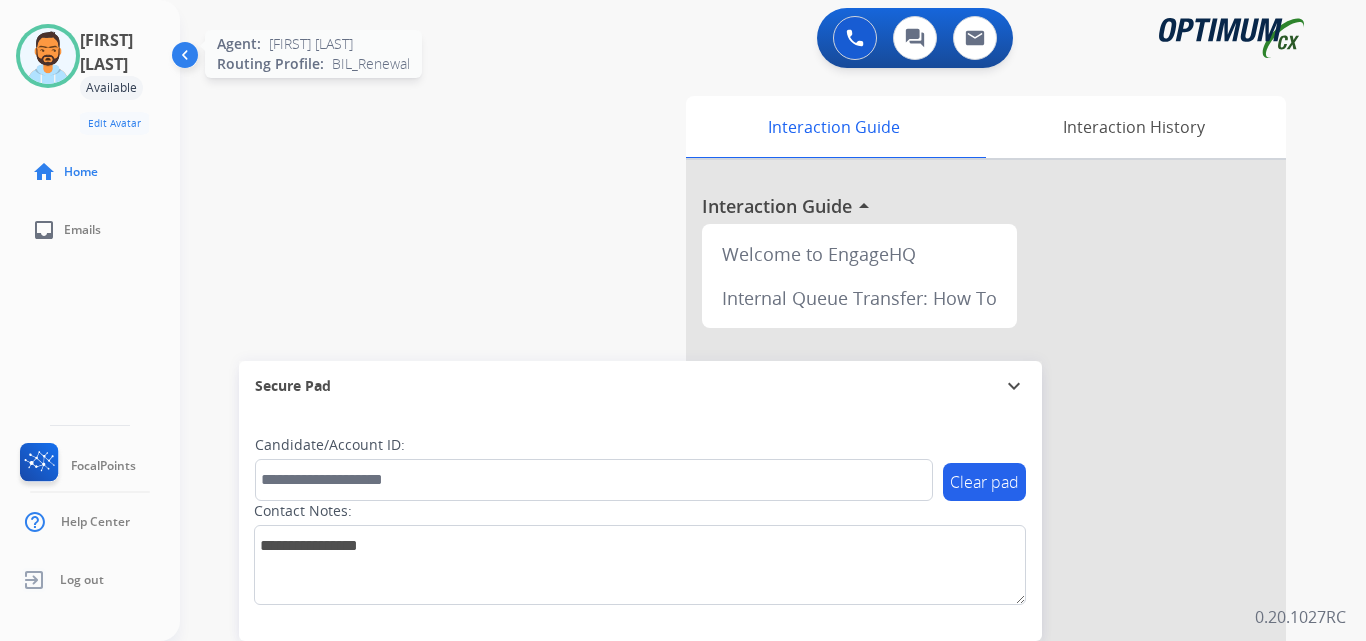 click at bounding box center (48, 56) 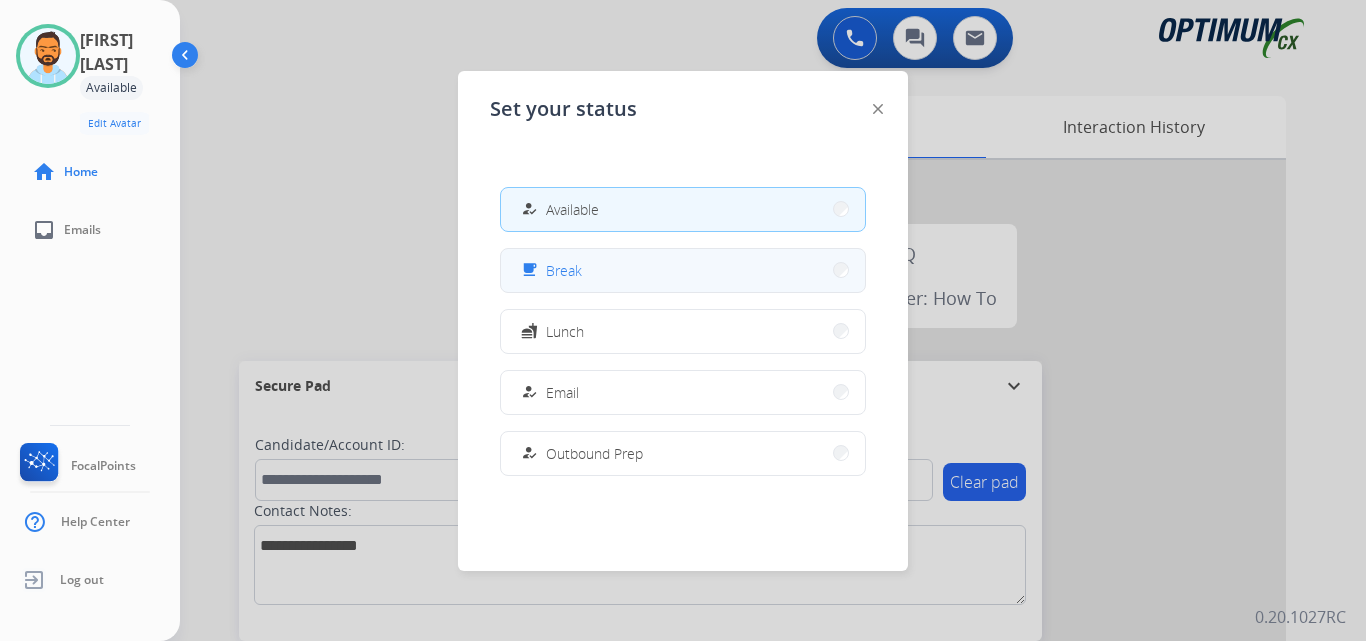 click on "free_breakfast Break" at bounding box center (683, 270) 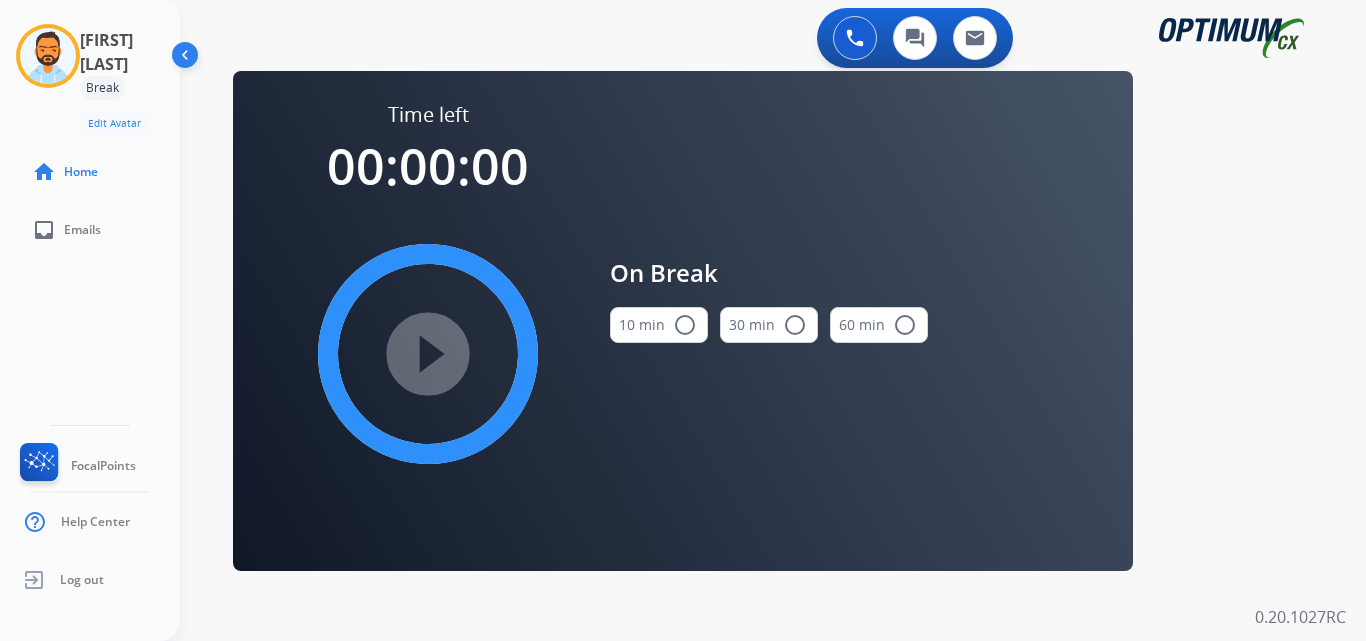 click on "radio_button_unchecked" at bounding box center (685, 325) 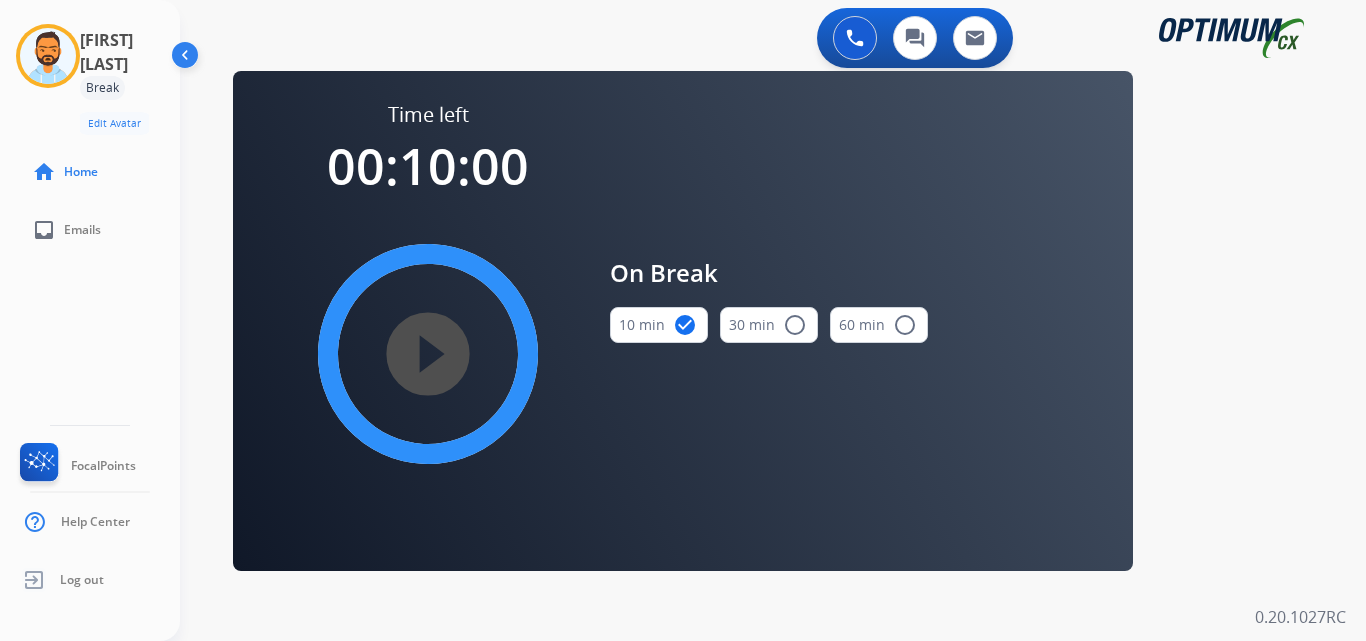 click on "play_circle_filled" at bounding box center (428, 354) 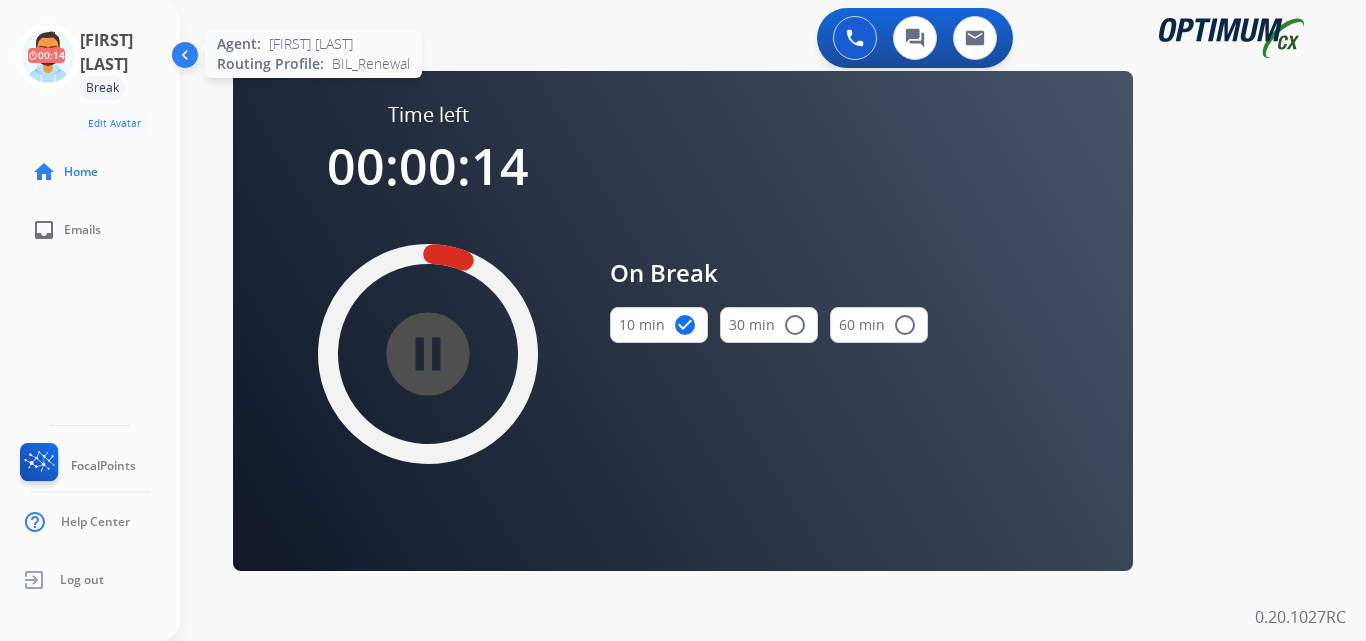 click 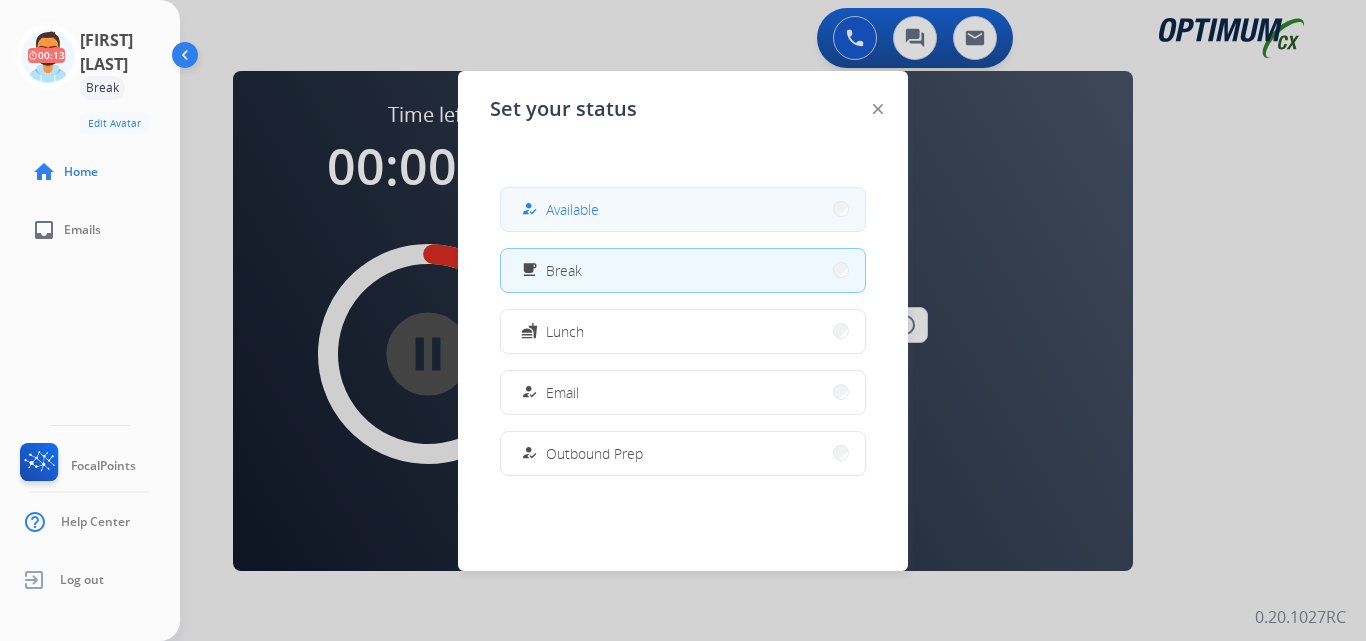 click on "Available" at bounding box center (572, 209) 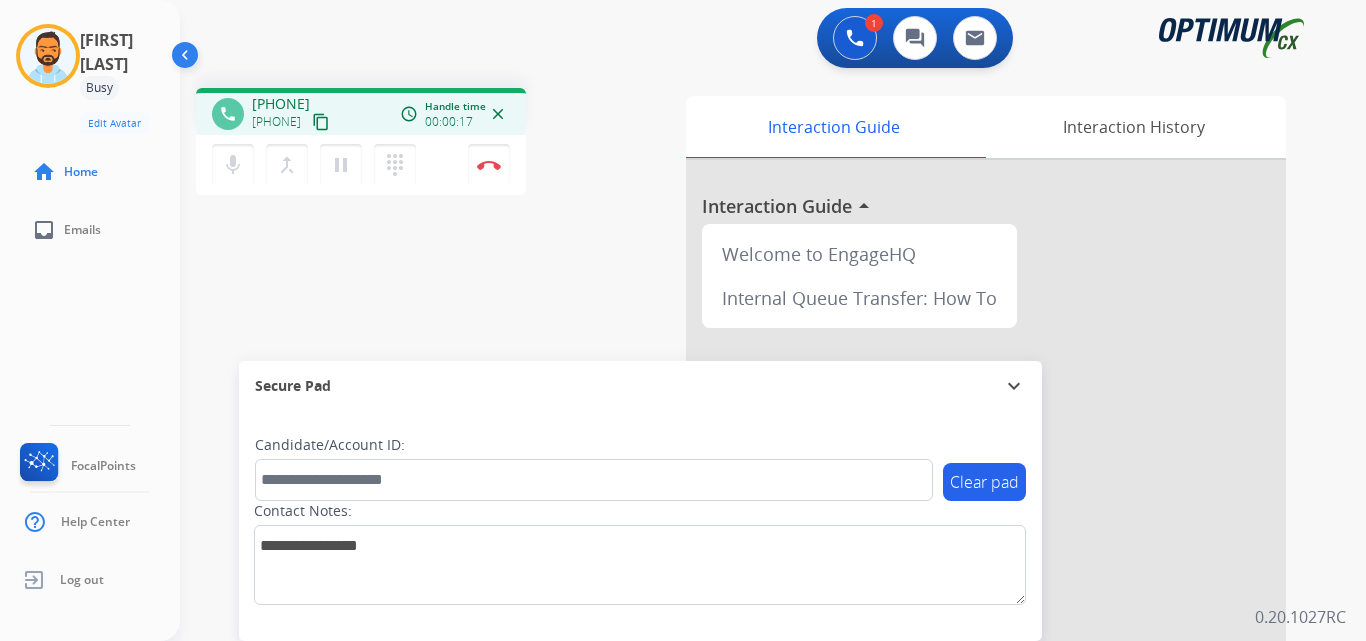 click on "content_copy" at bounding box center [321, 122] 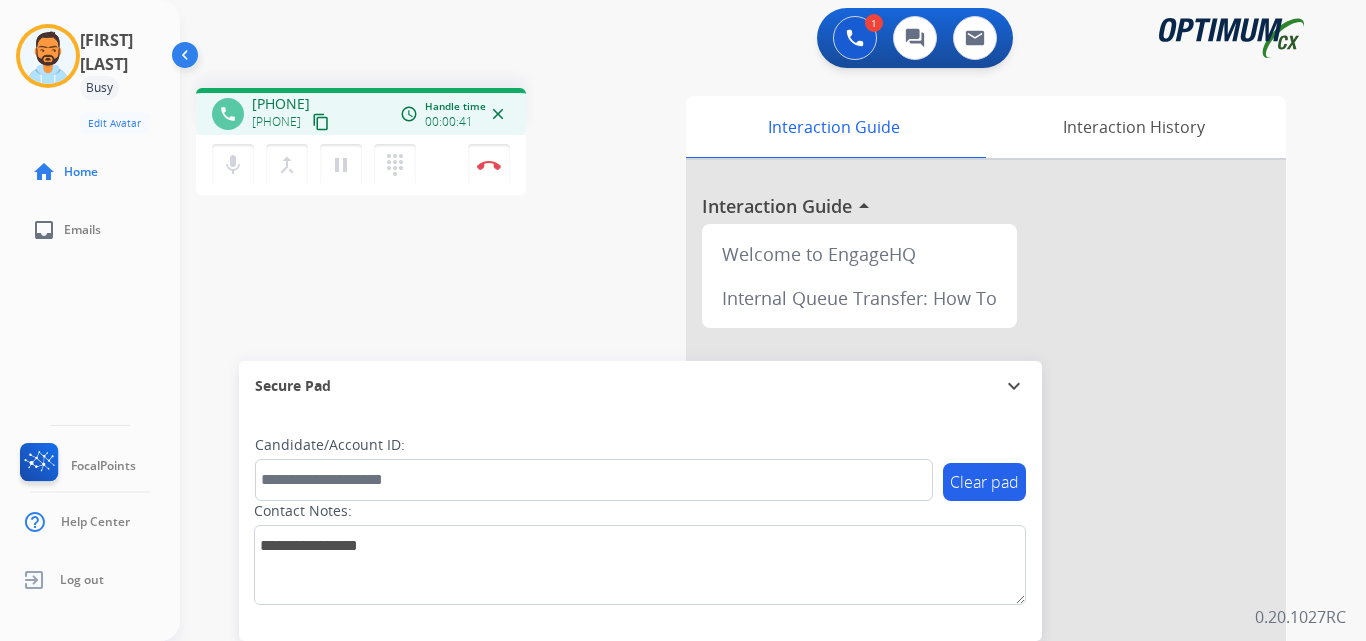 click on "content_copy" at bounding box center [321, 122] 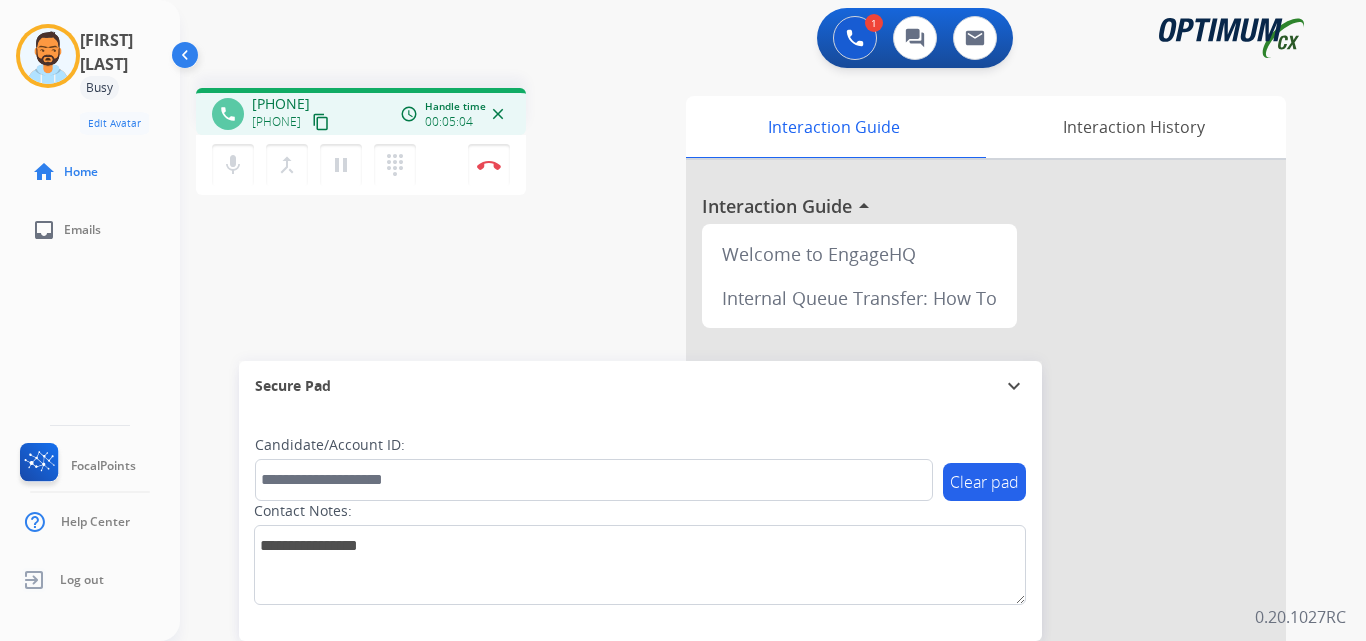 click on "1 Voice Interactions  0  Chat Interactions   0  Email Interactions" at bounding box center [761, 40] 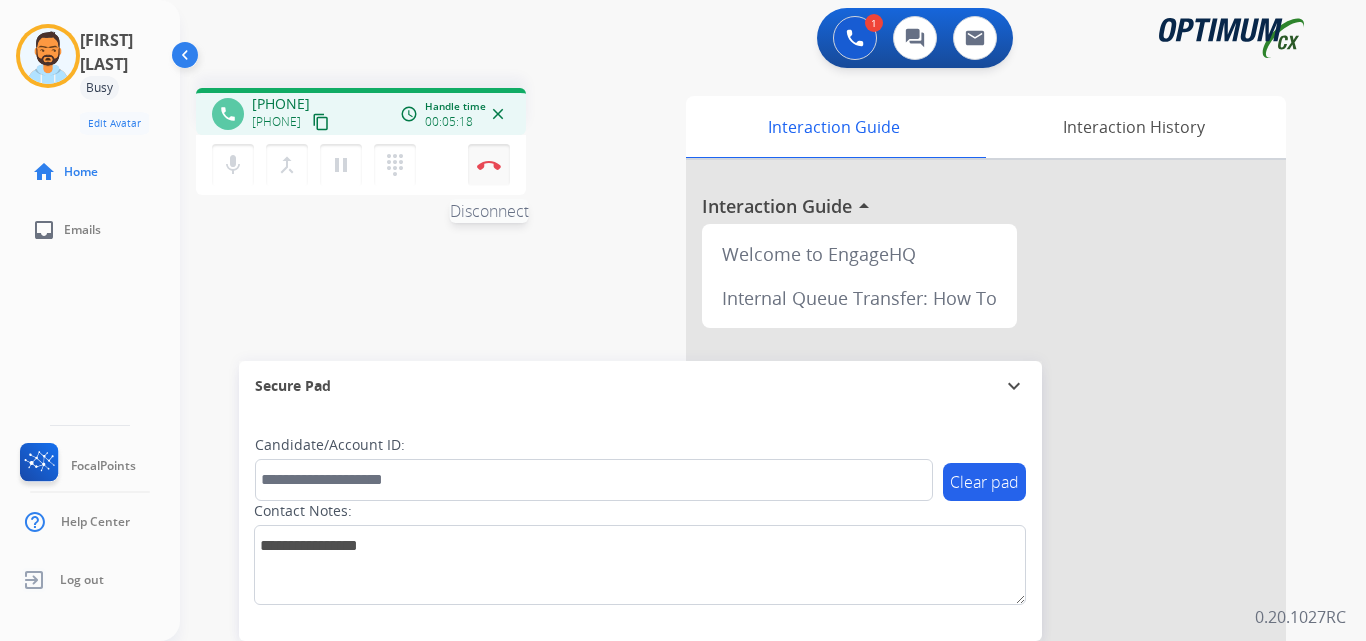click on "Disconnect" at bounding box center [489, 165] 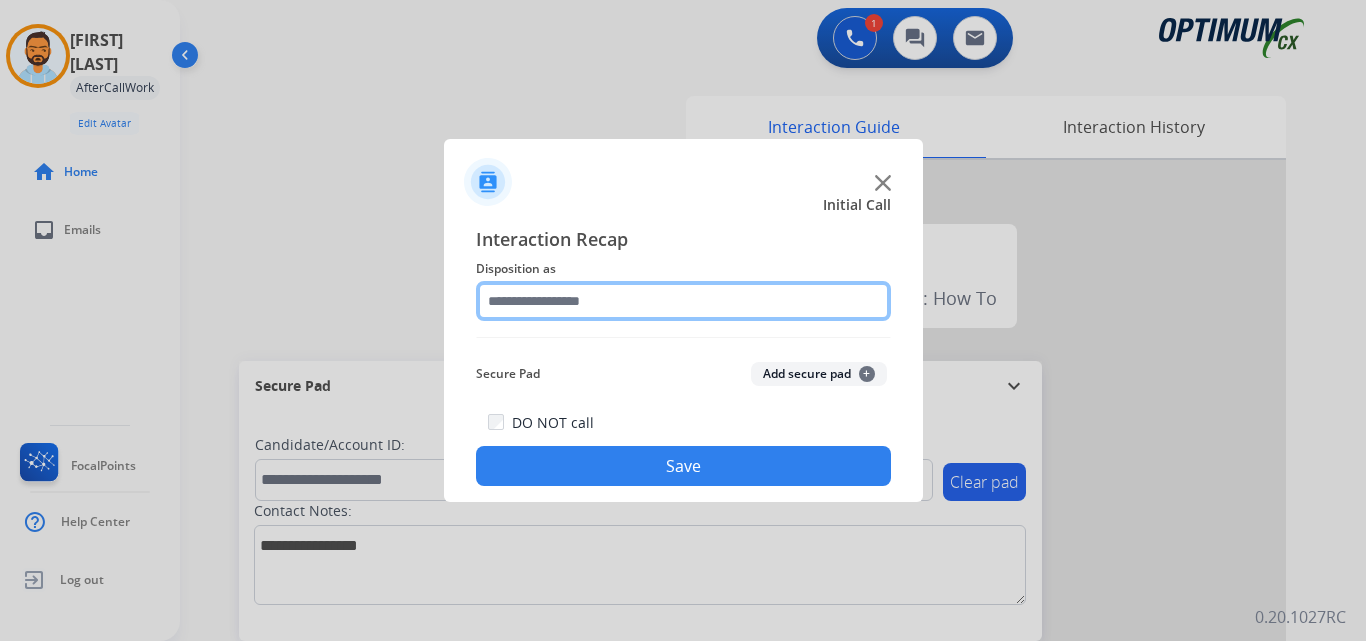 click 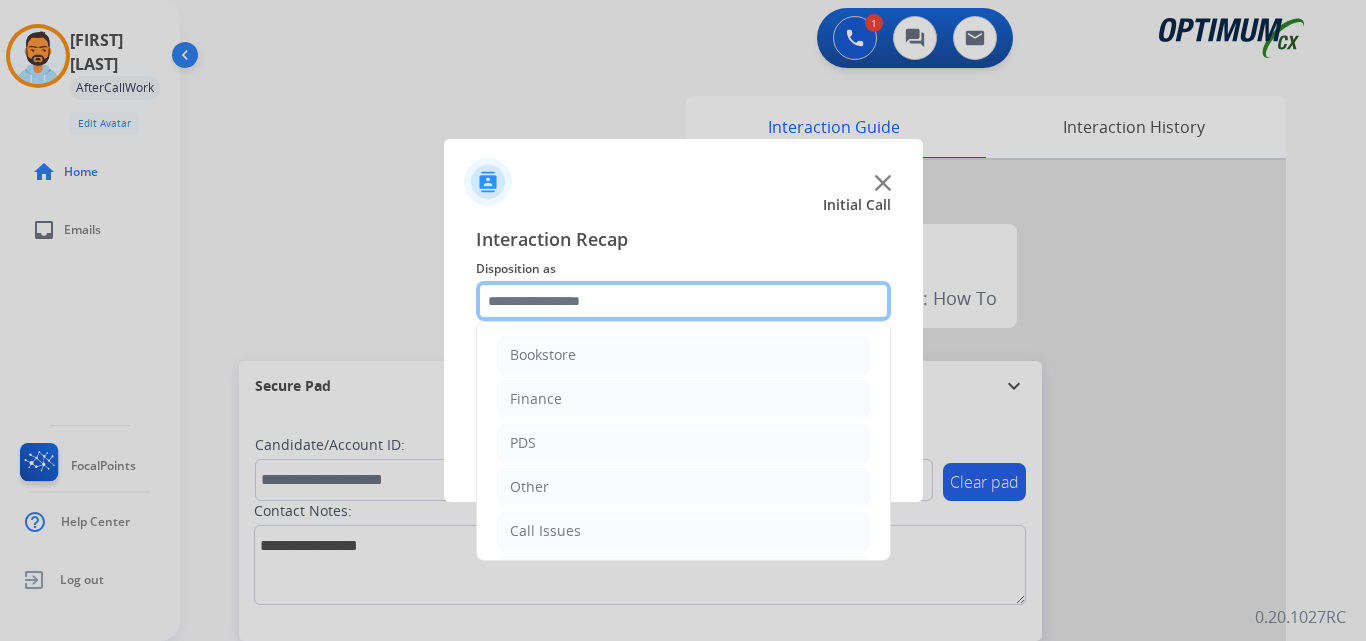 scroll, scrollTop: 136, scrollLeft: 0, axis: vertical 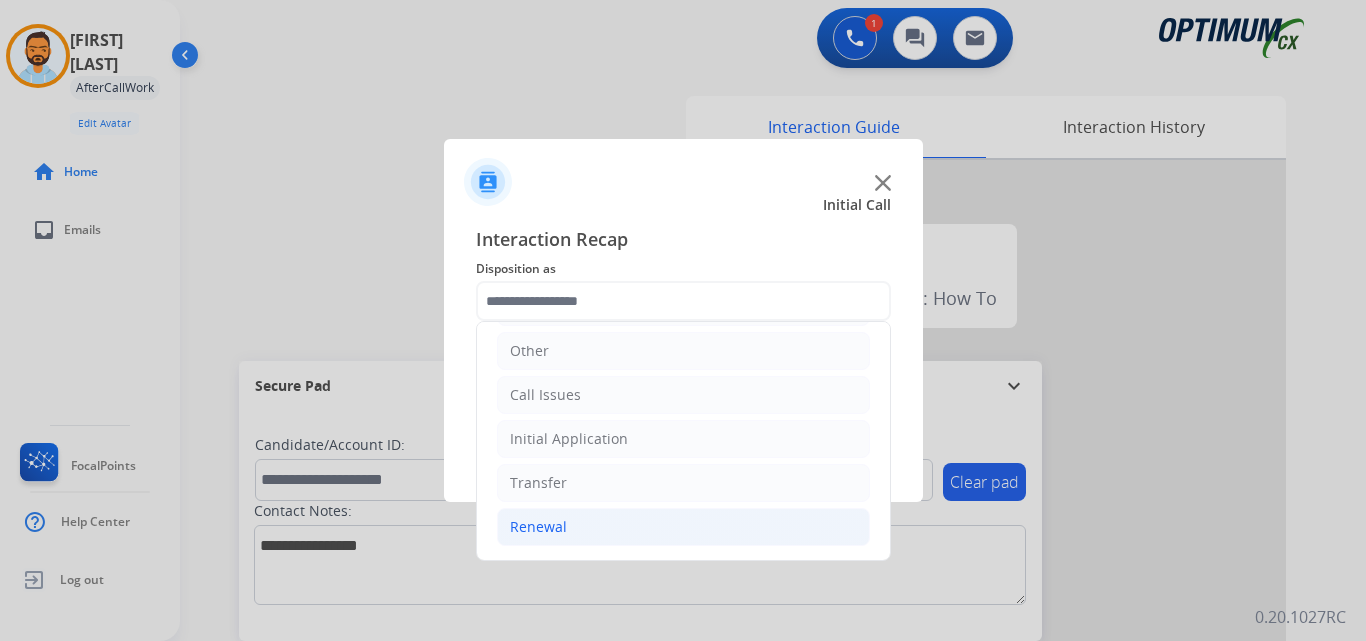 click on "Renewal" 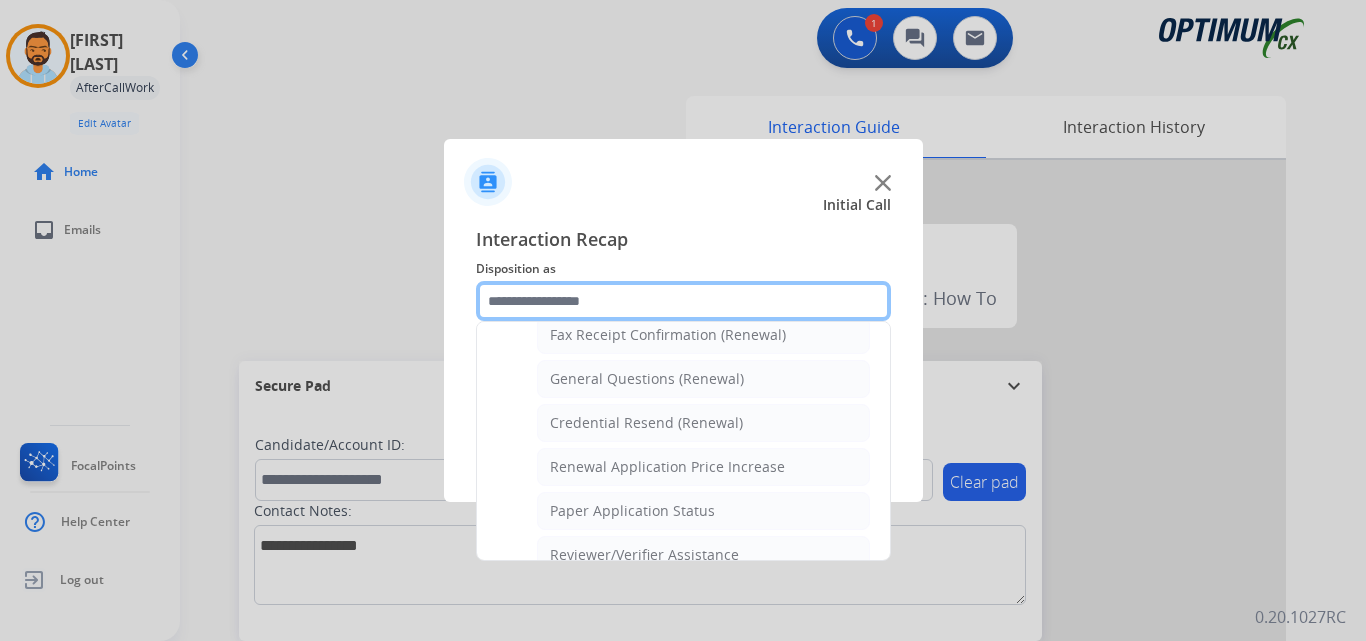 scroll, scrollTop: 554, scrollLeft: 0, axis: vertical 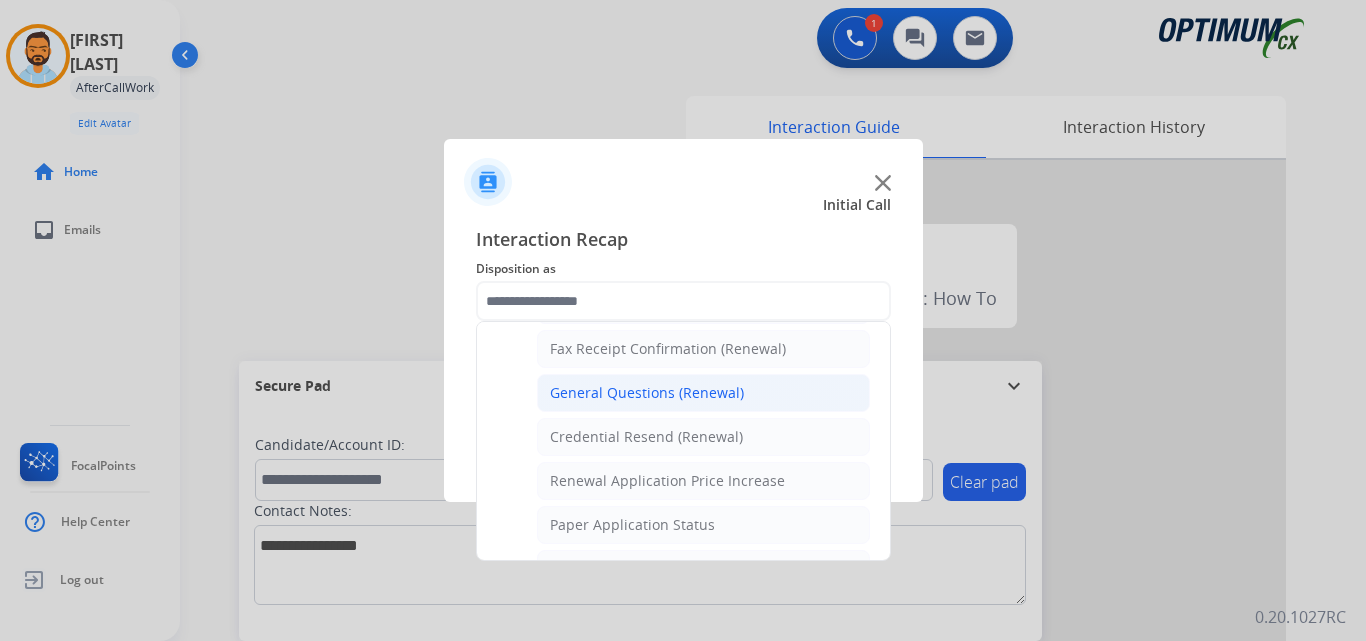 click on "General Questions (Renewal)" 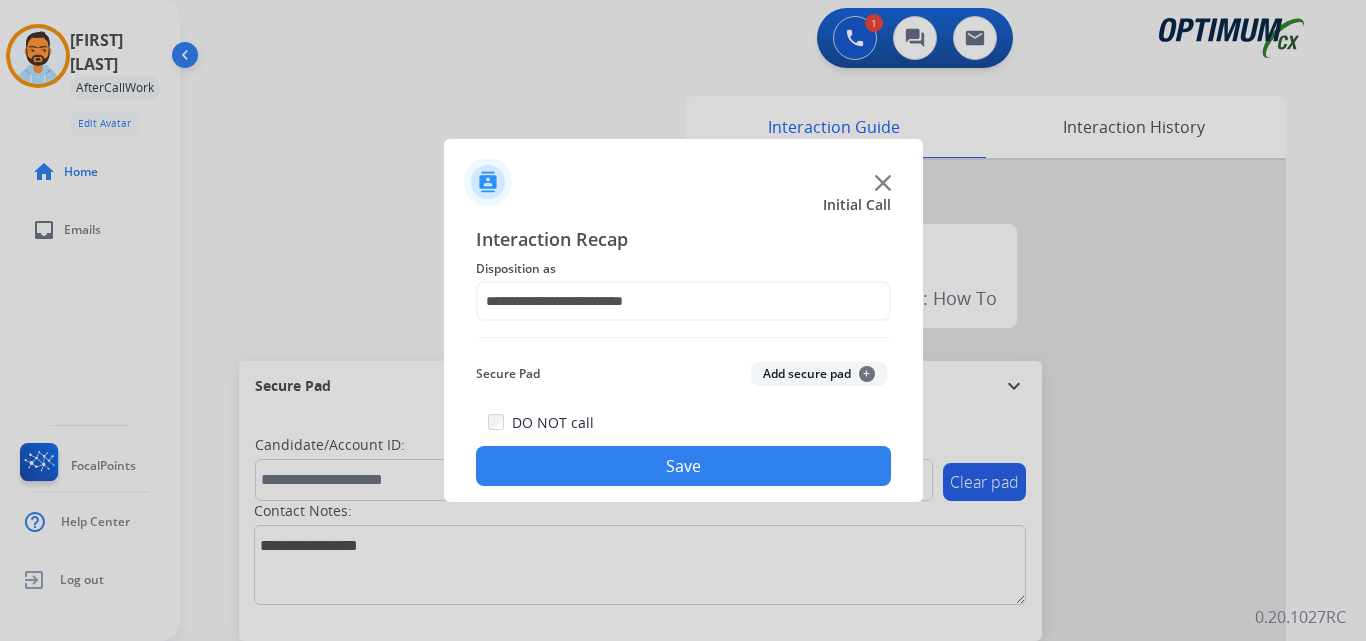 click on "Save" 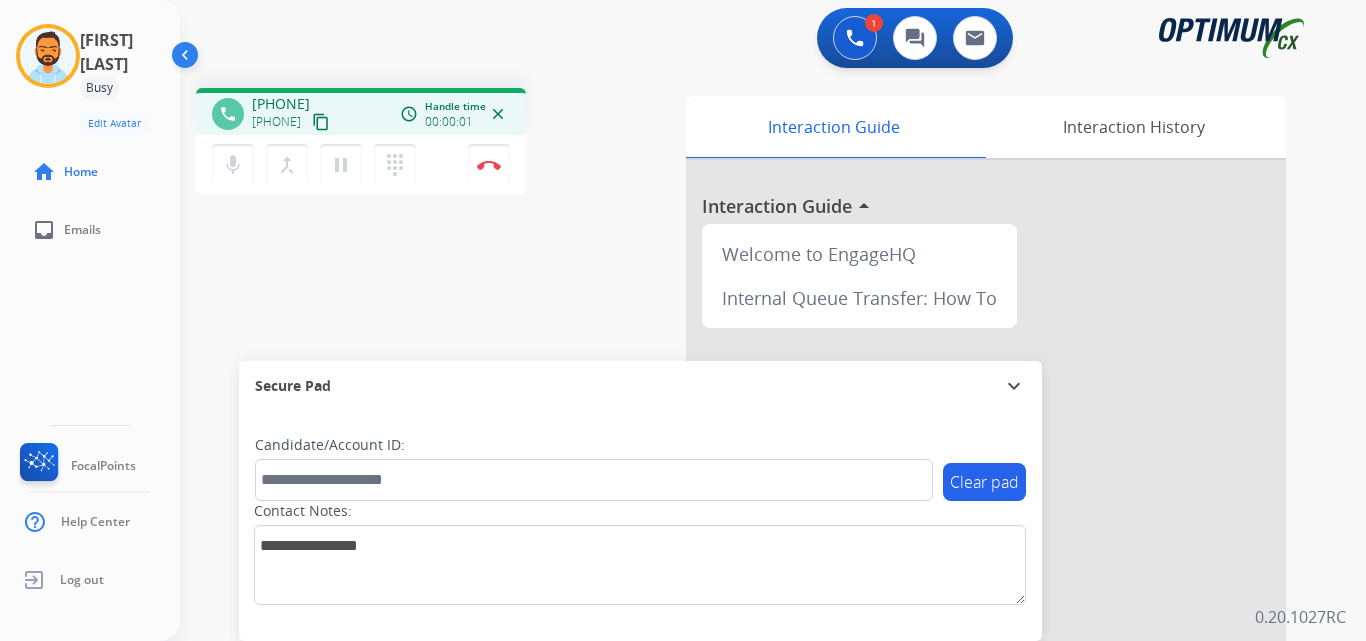 click on "content_copy" at bounding box center (321, 122) 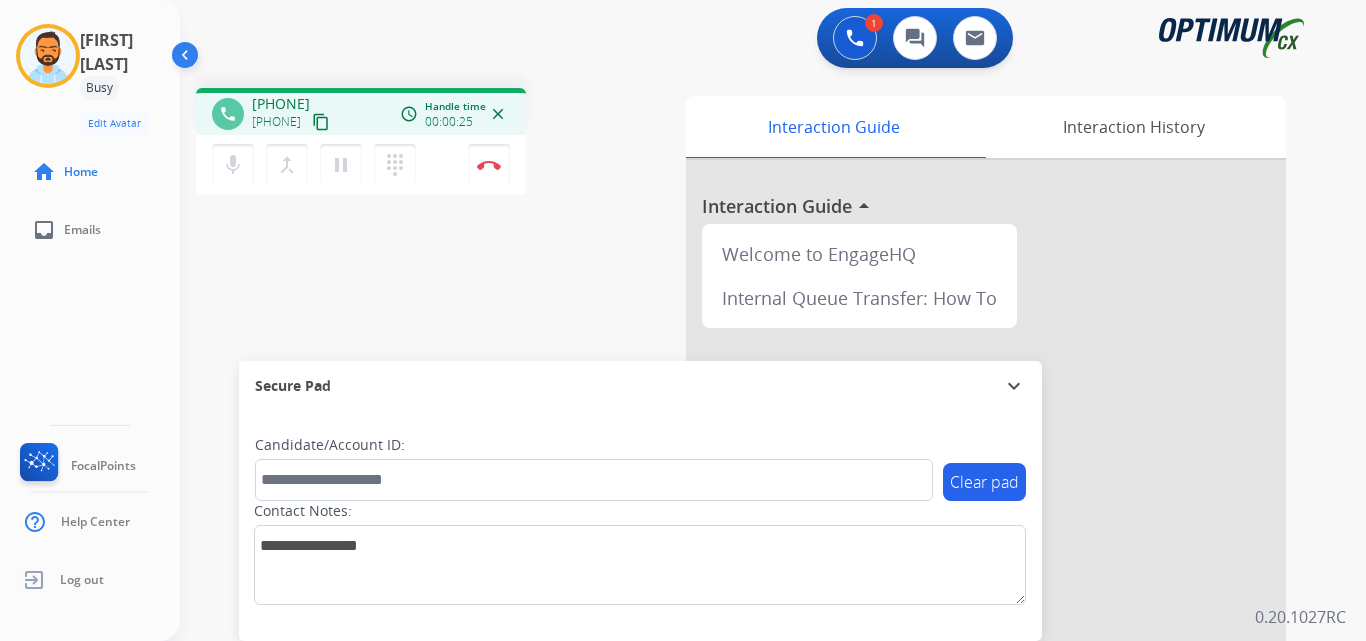 click on "content_copy" at bounding box center (321, 122) 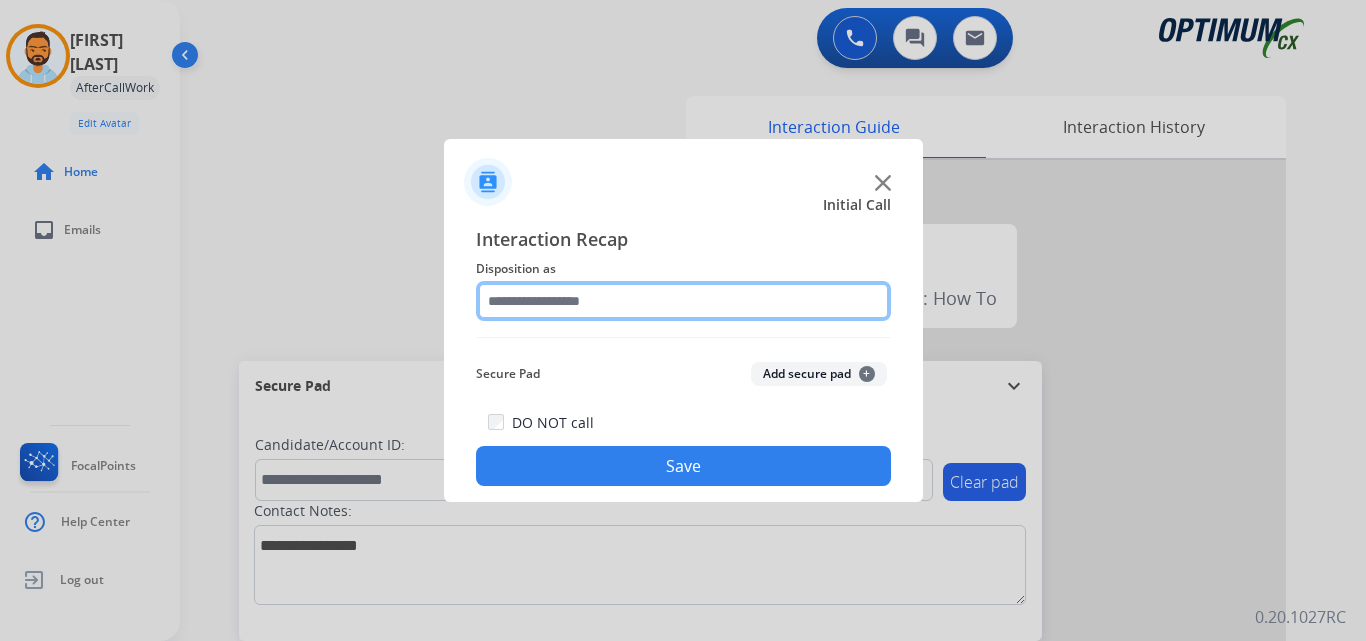 click 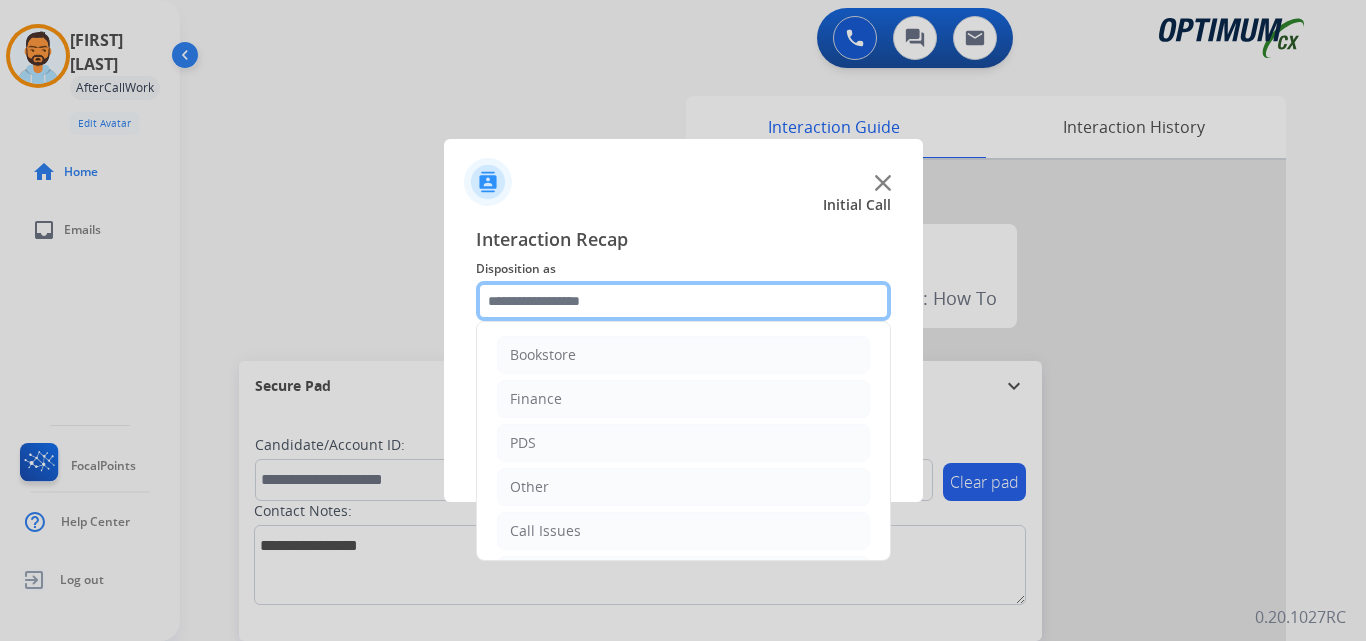 scroll, scrollTop: 136, scrollLeft: 0, axis: vertical 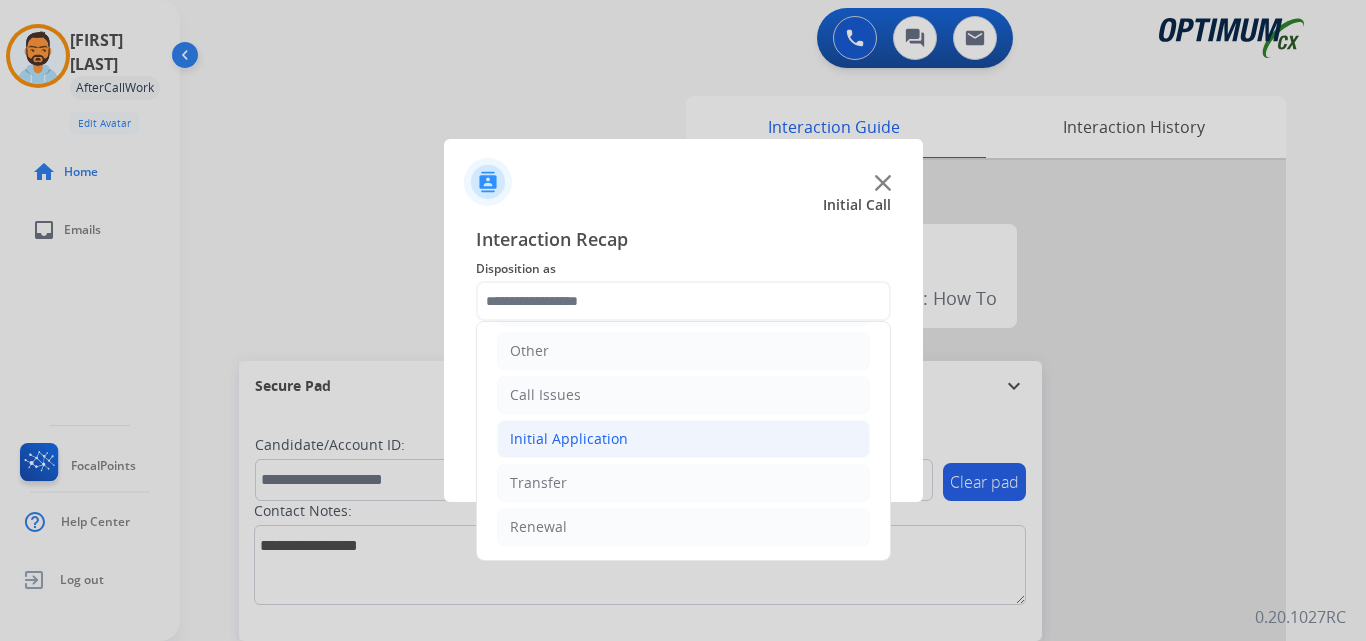 click on "Initial Application" 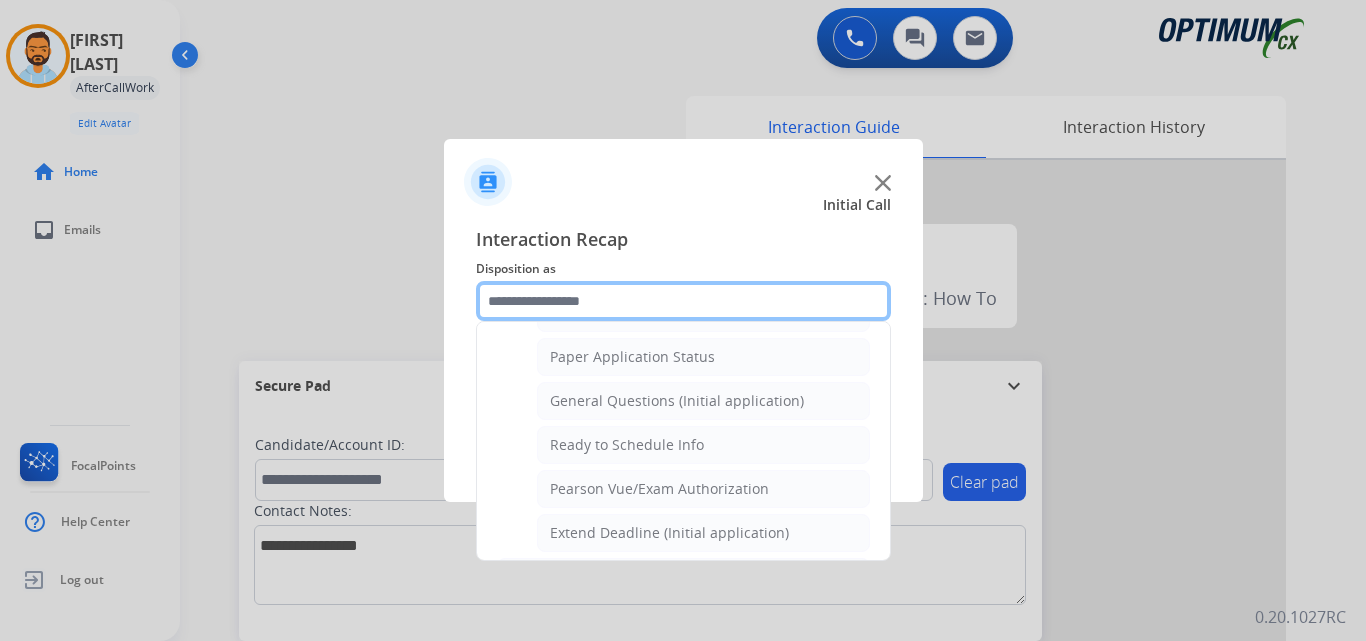 scroll, scrollTop: 1115, scrollLeft: 0, axis: vertical 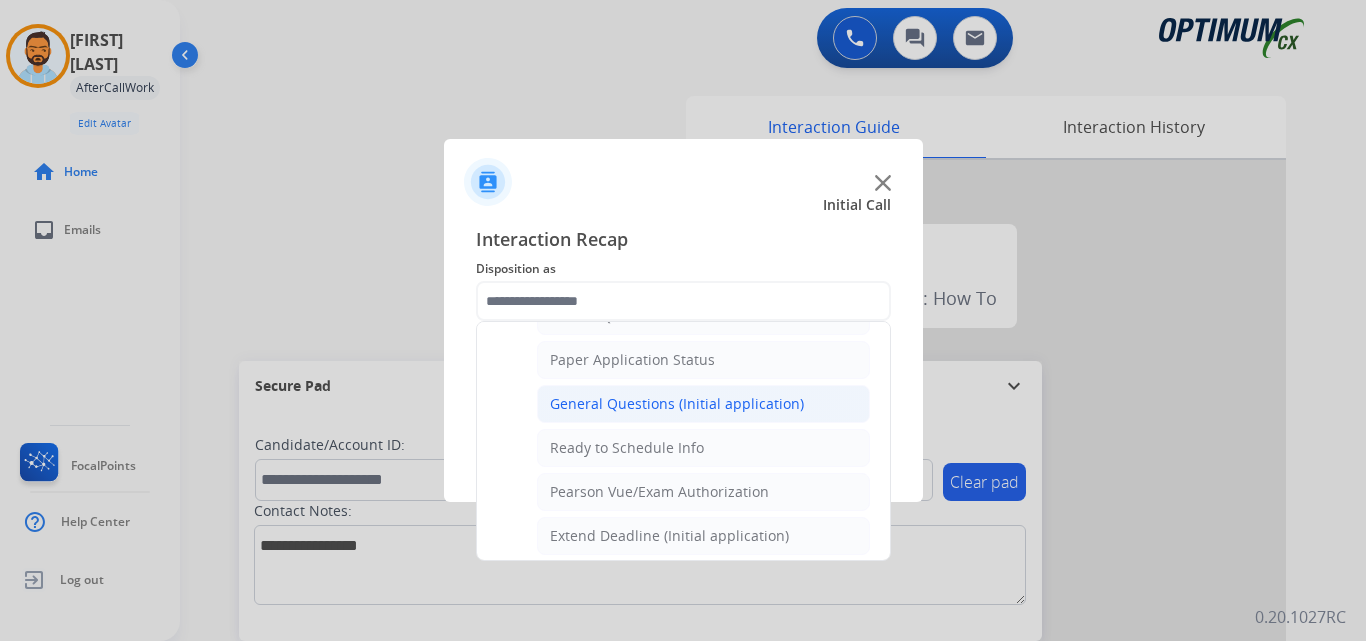 click on "General Questions (Initial application)" 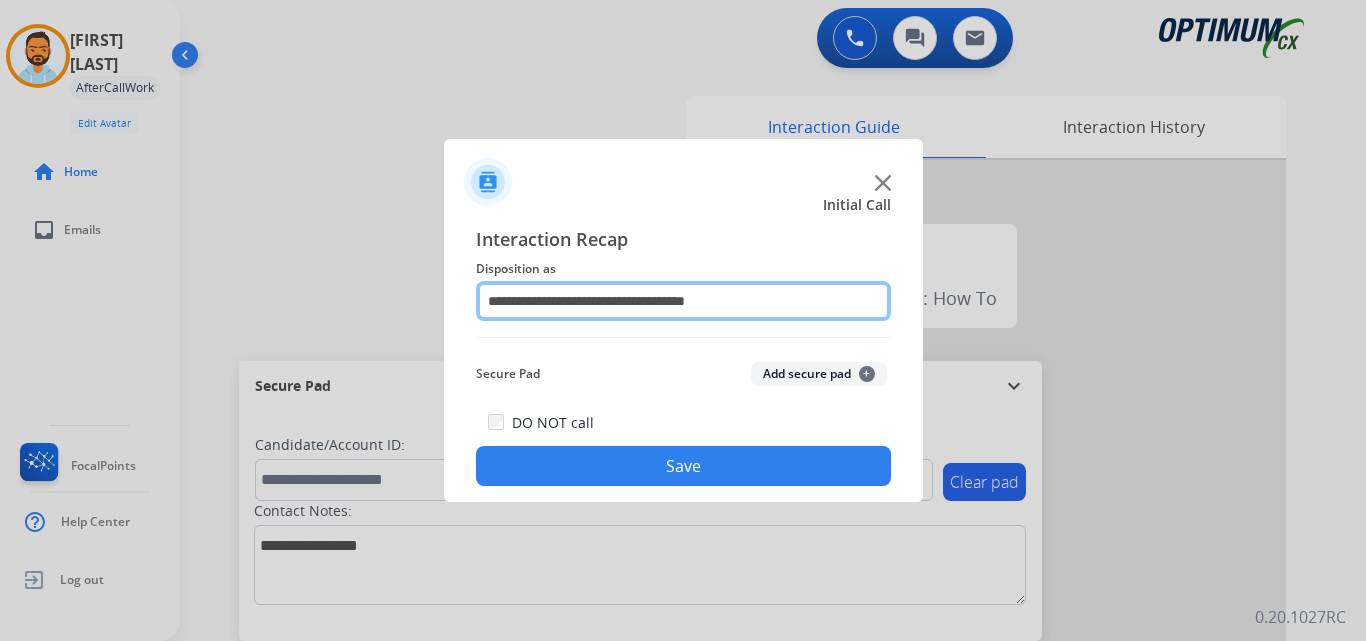 click on "**********" 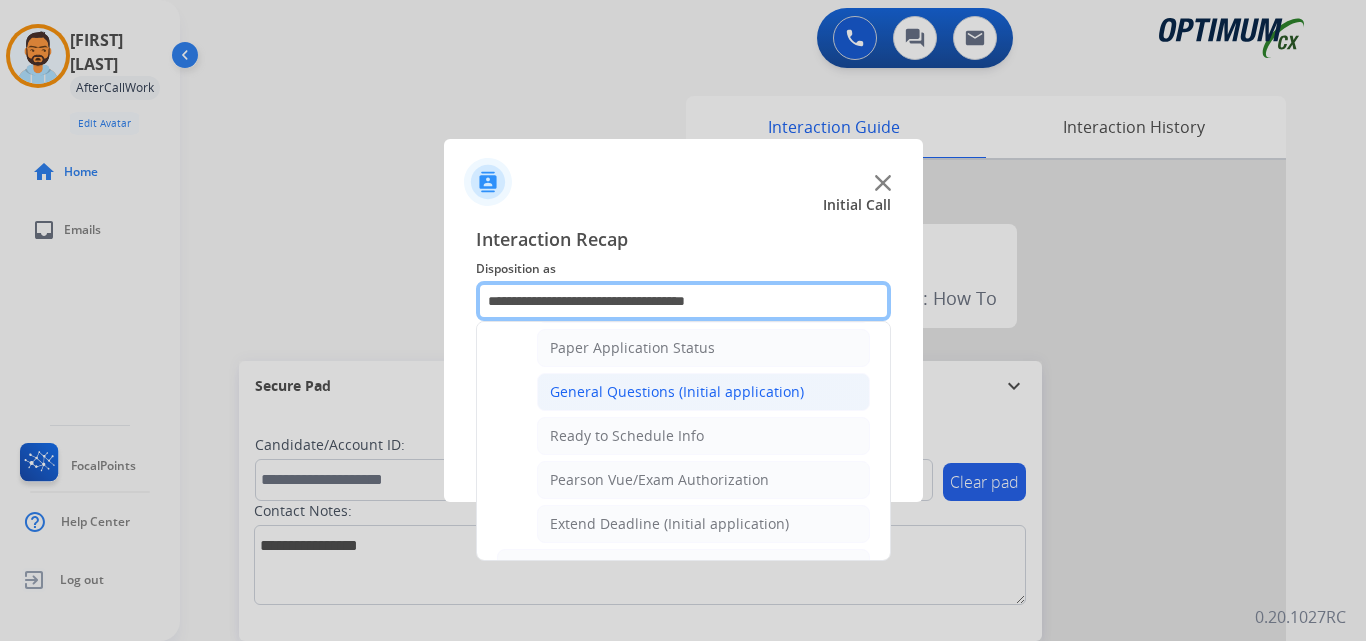 scroll, scrollTop: 1212, scrollLeft: 0, axis: vertical 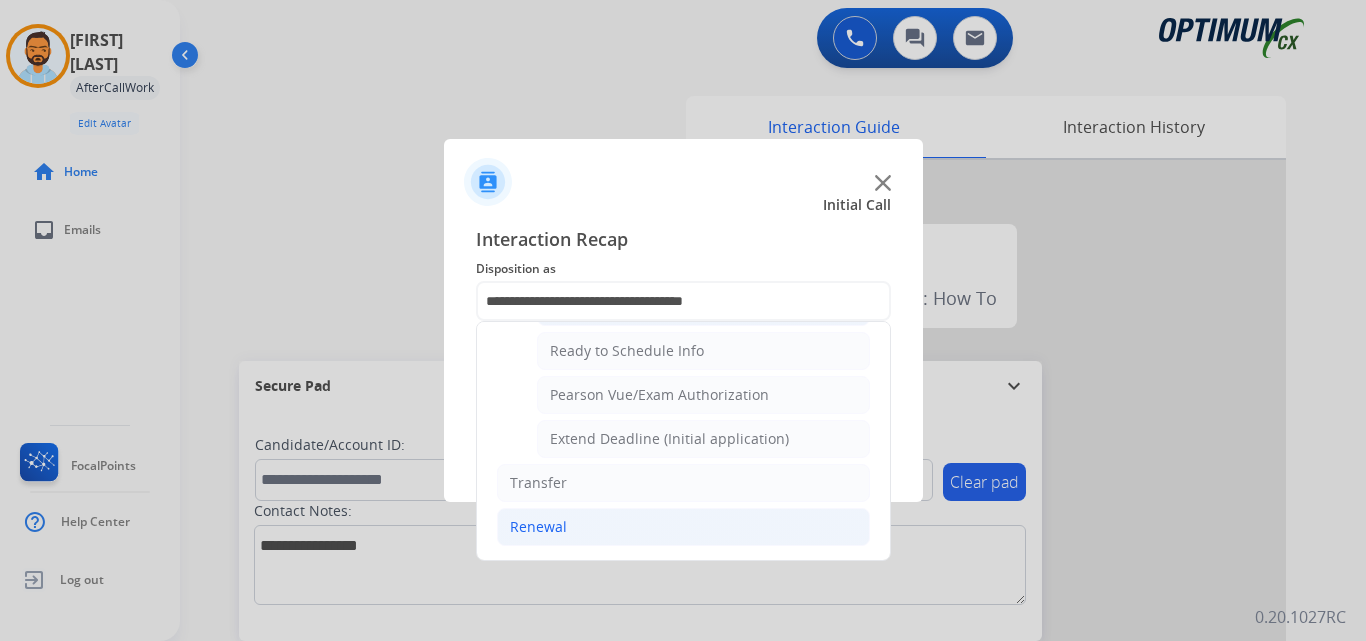 click on "Renewal" 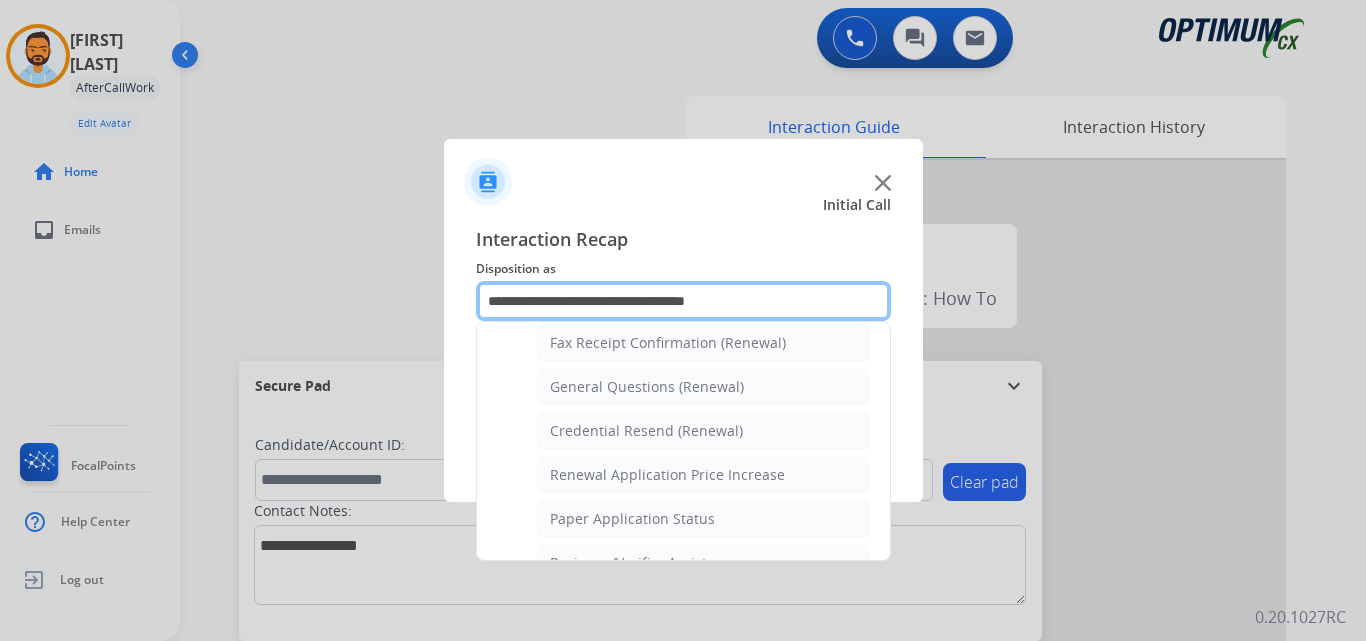 scroll, scrollTop: 553, scrollLeft: 0, axis: vertical 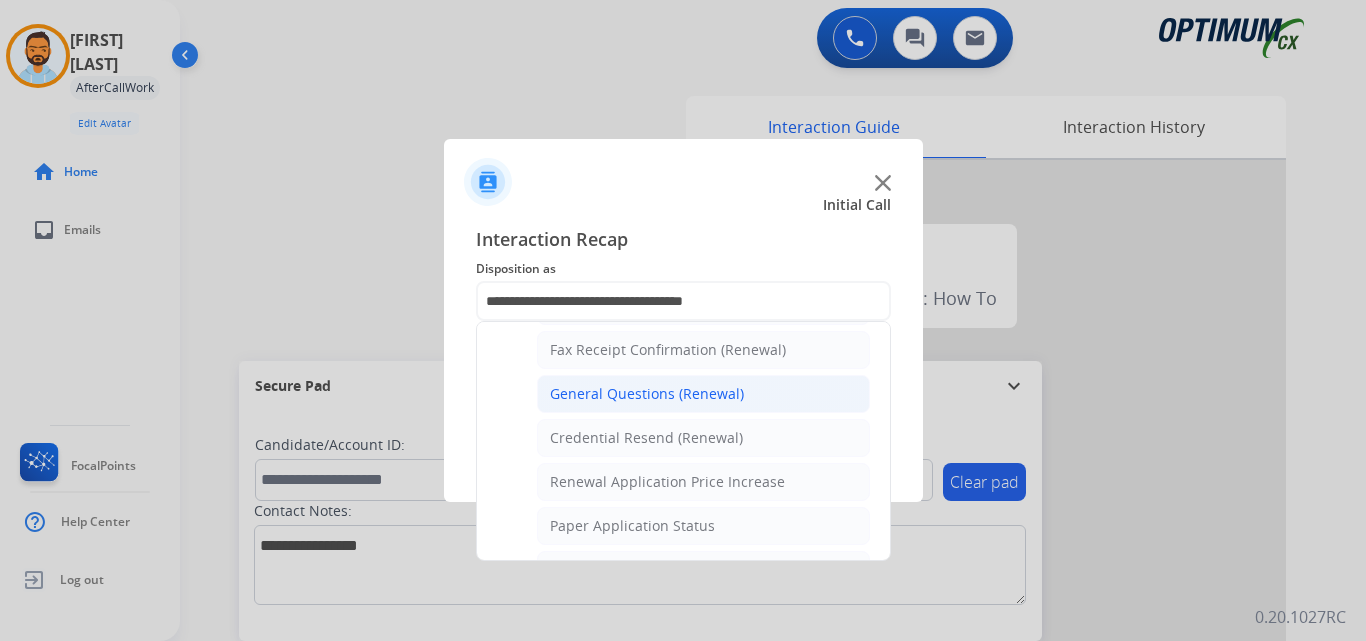 click on "General Questions (Renewal)" 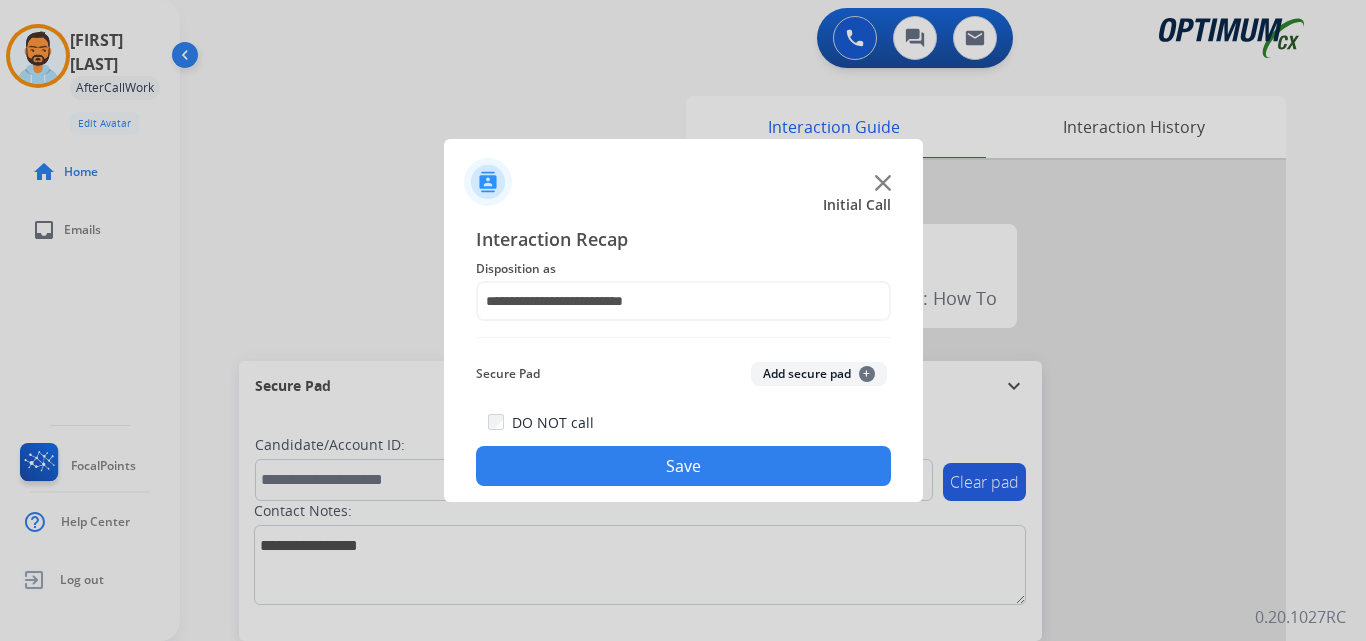 click on "Save" 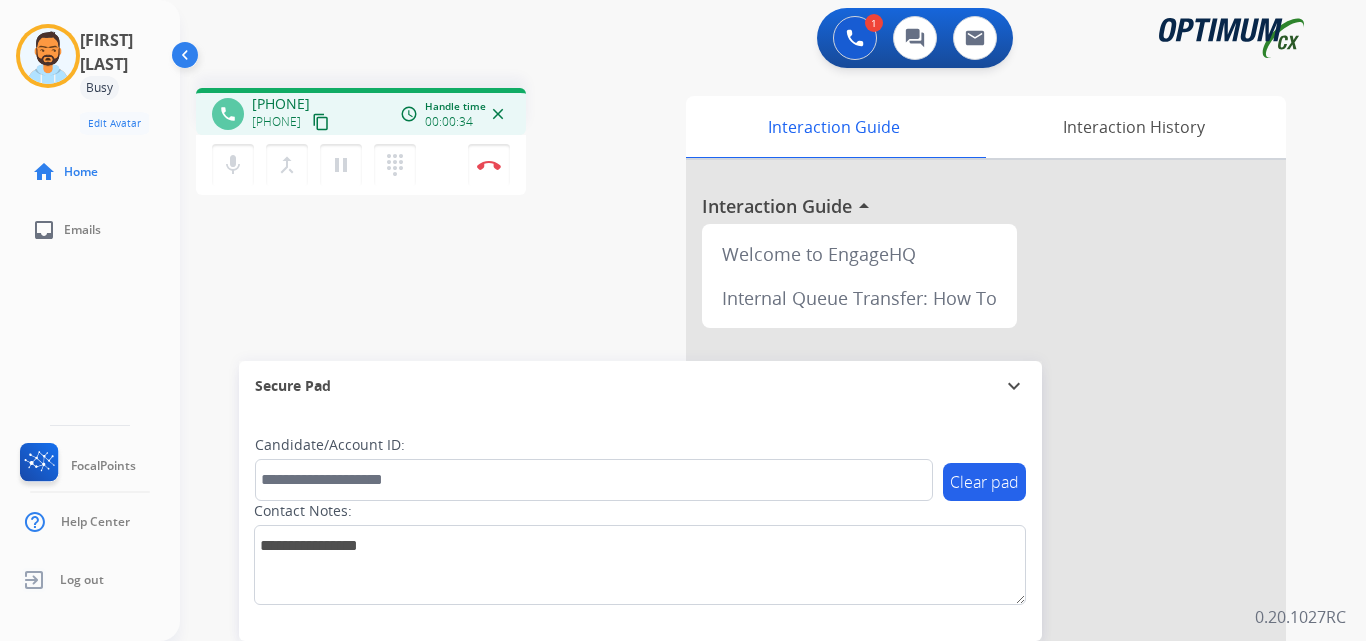 click on "content_copy" at bounding box center (321, 122) 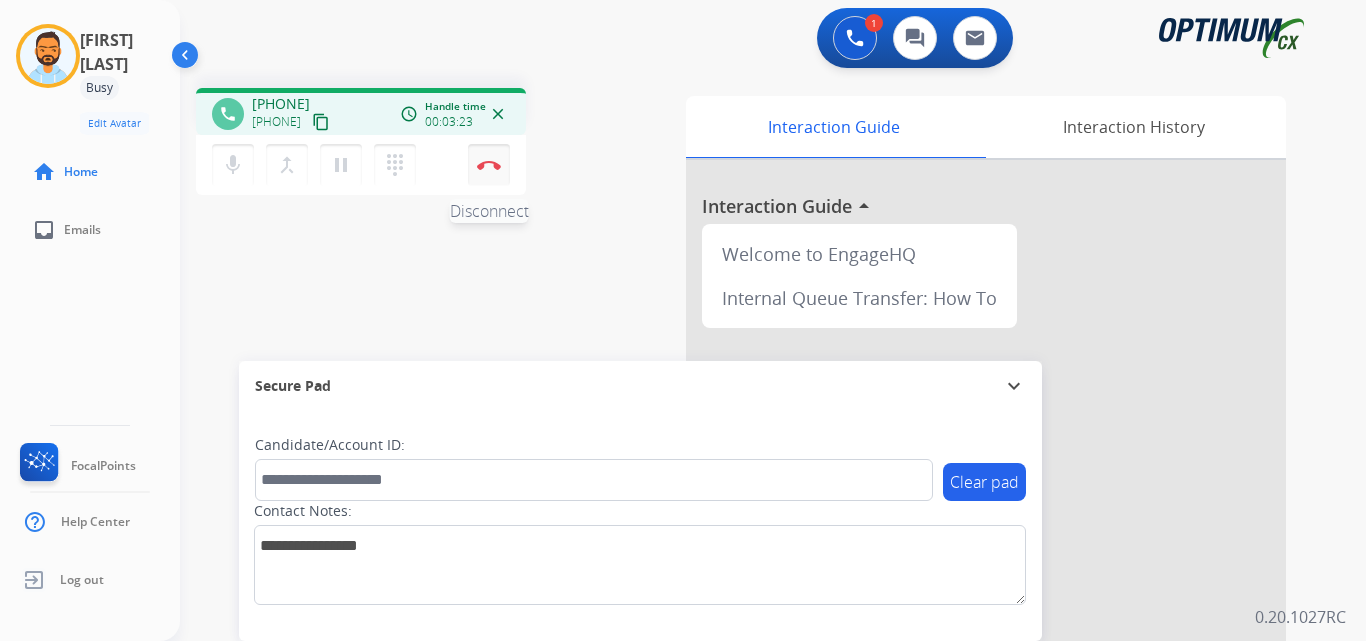 click on "Disconnect" at bounding box center (489, 165) 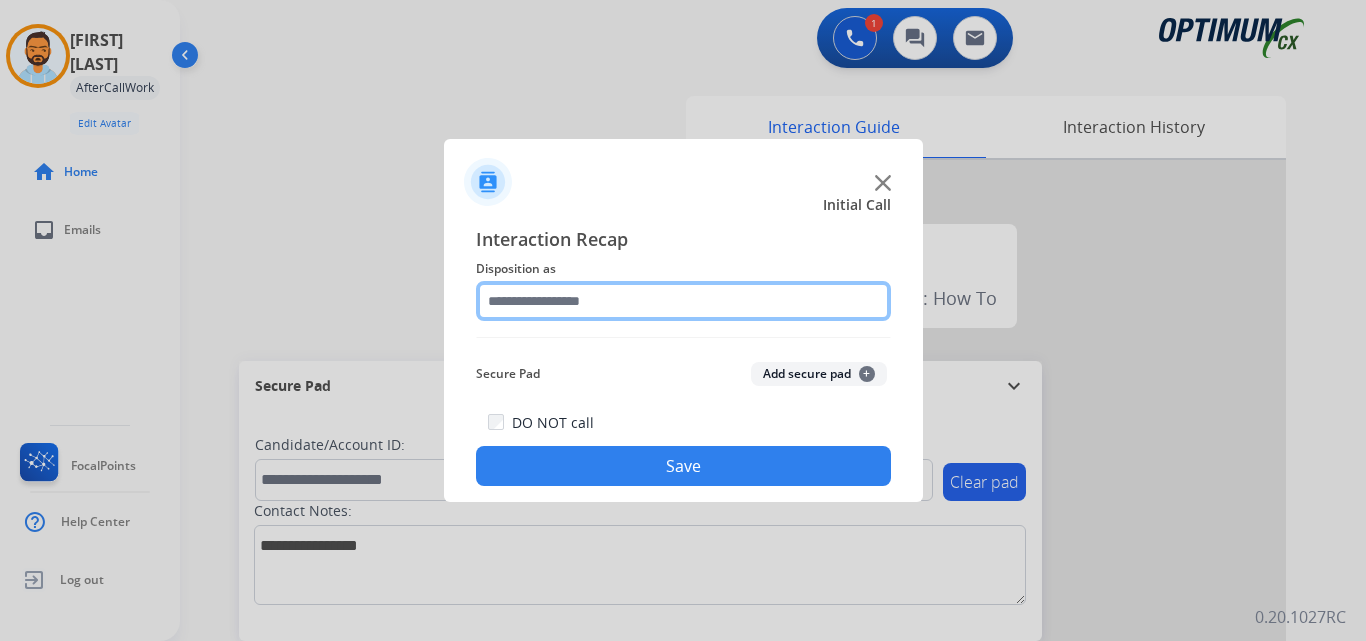 click 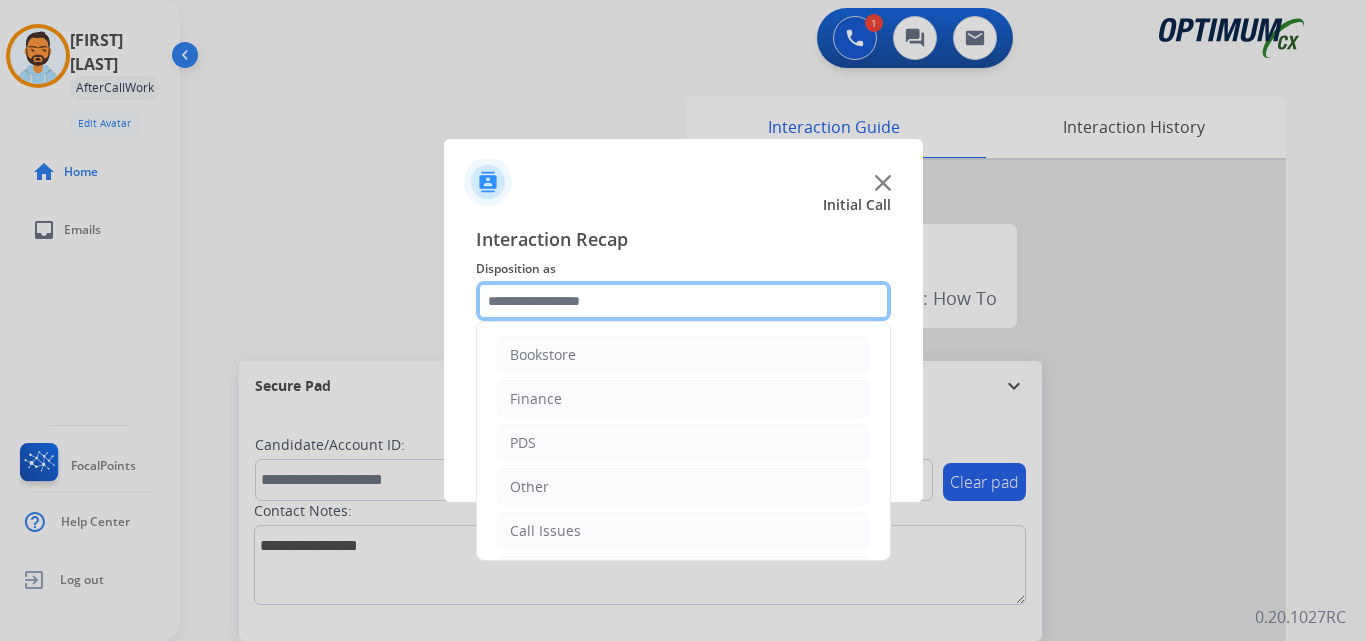 scroll, scrollTop: 136, scrollLeft: 0, axis: vertical 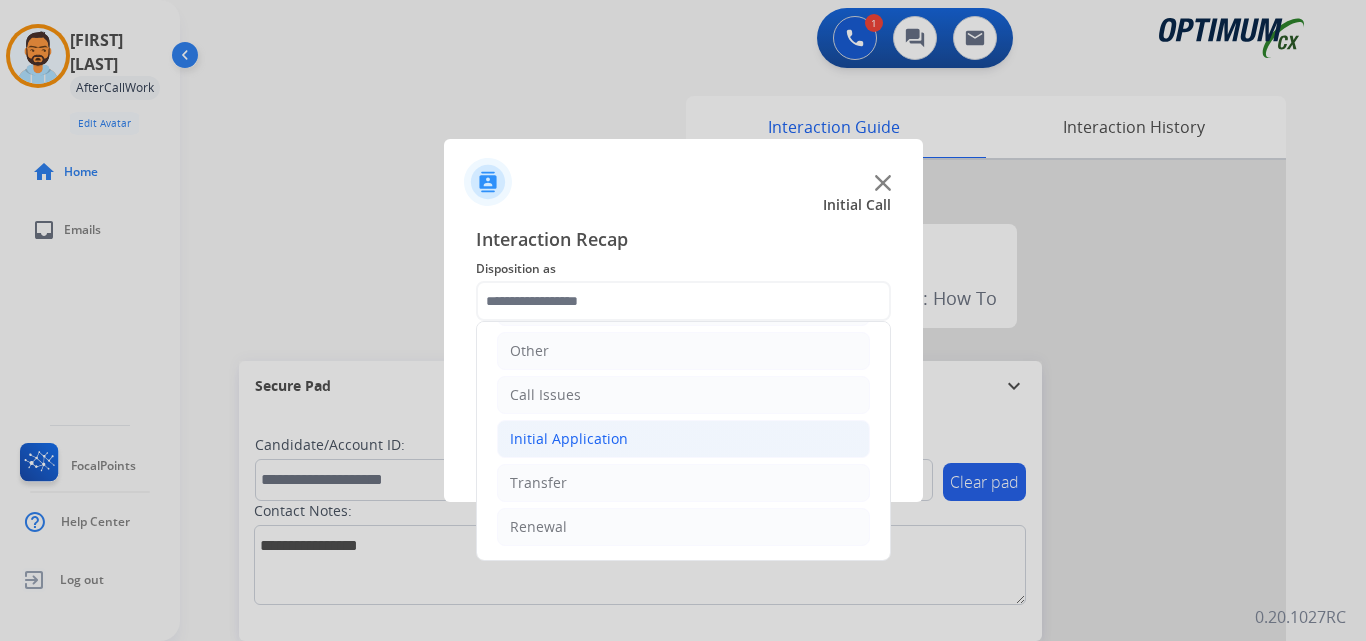 click on "Initial Application" 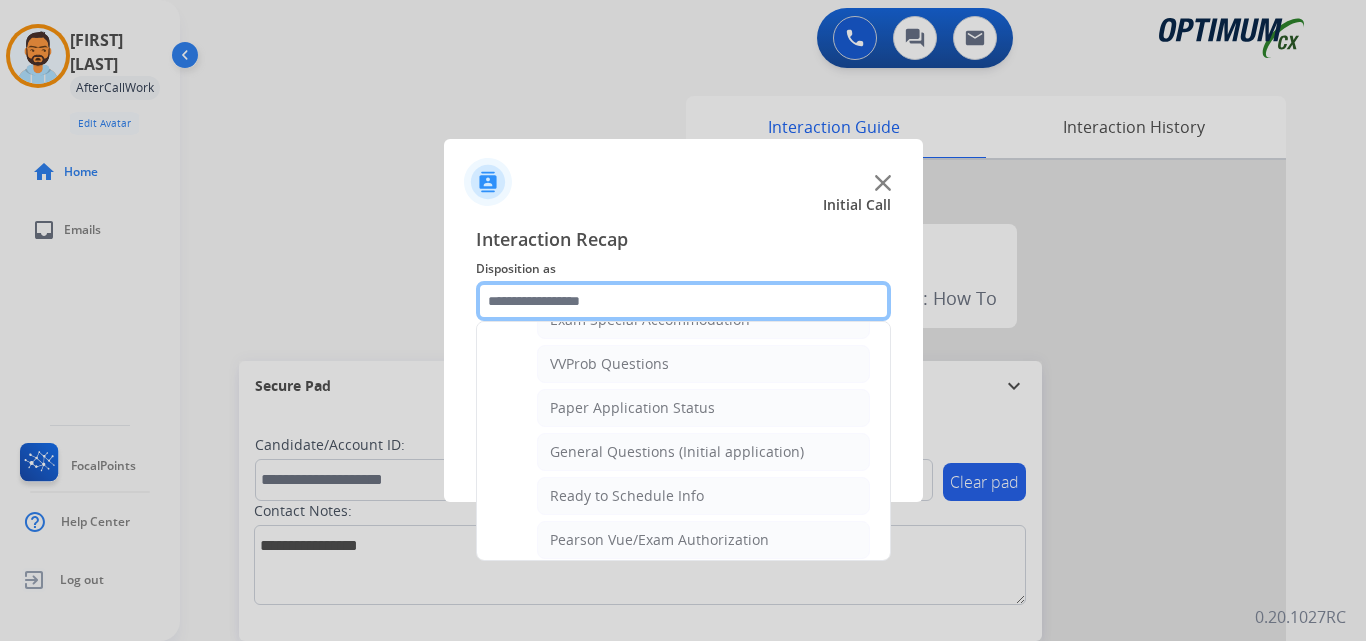 scroll, scrollTop: 1068, scrollLeft: 0, axis: vertical 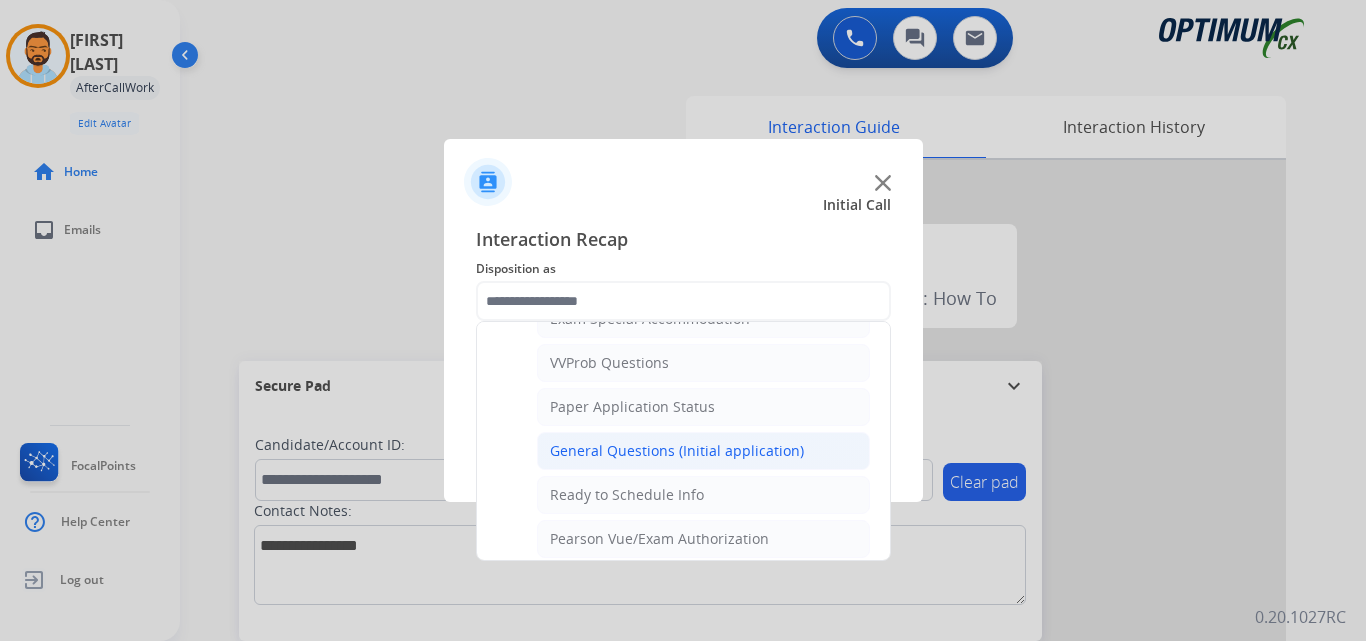 click on "General Questions (Initial application)" 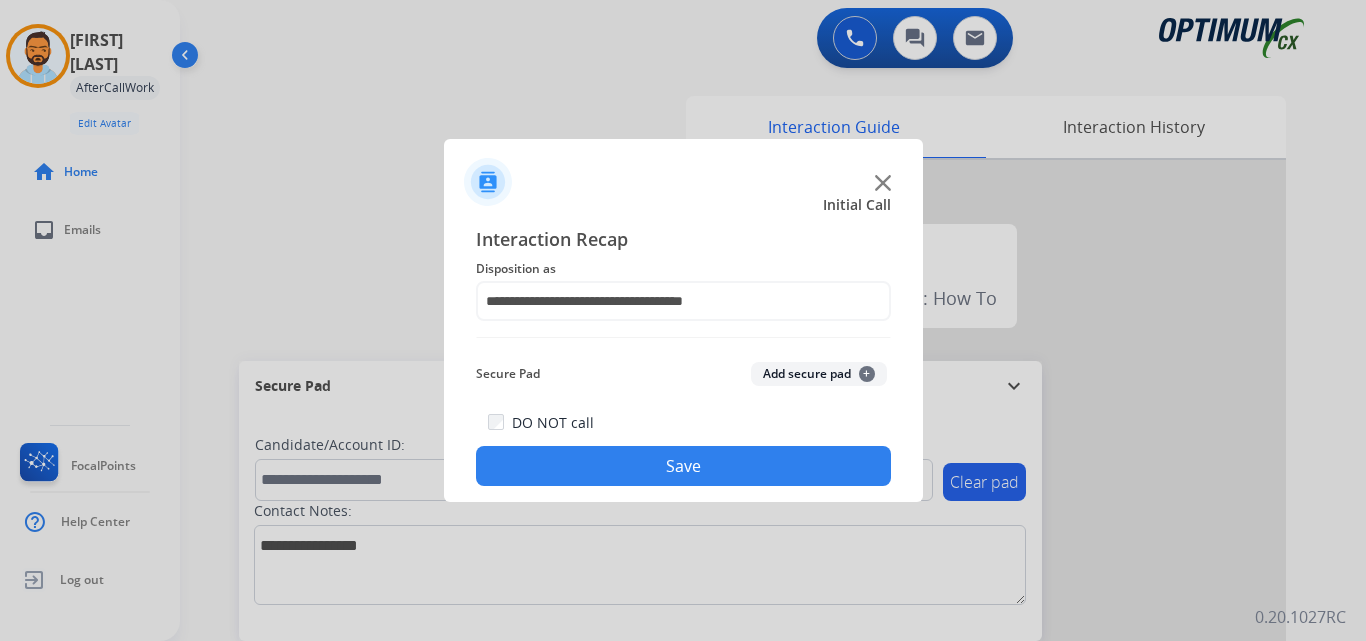 click on "Save" 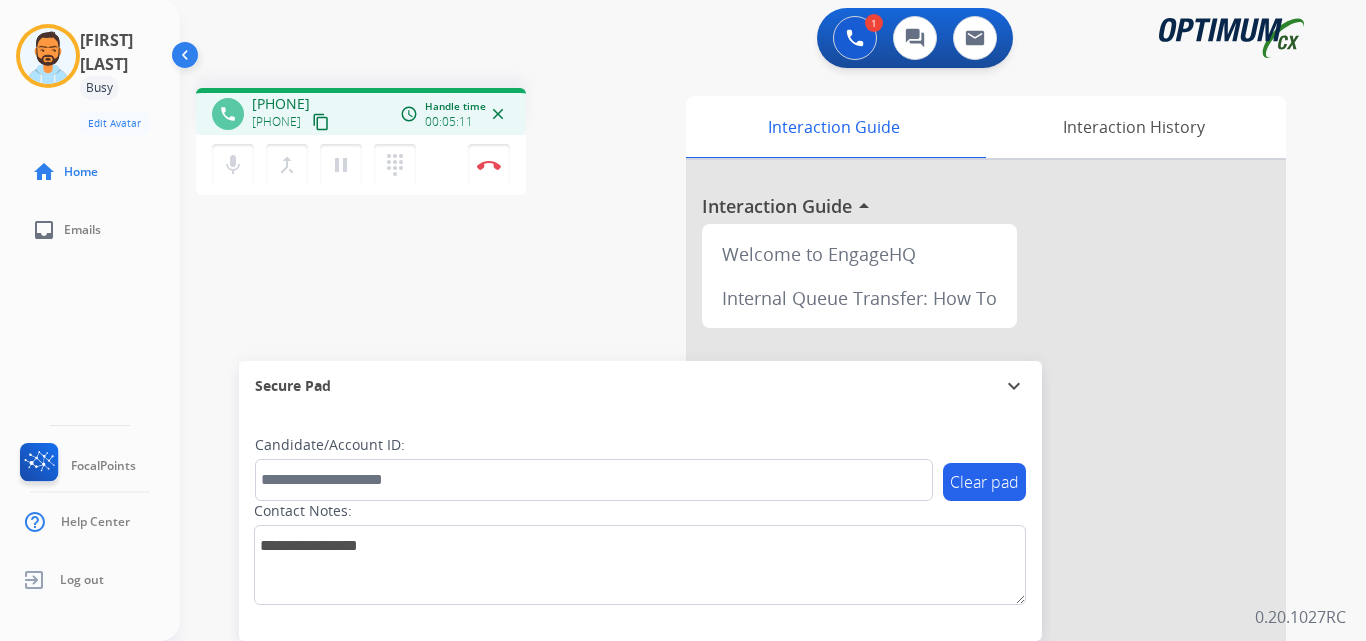 click on "content_copy" at bounding box center (321, 122) 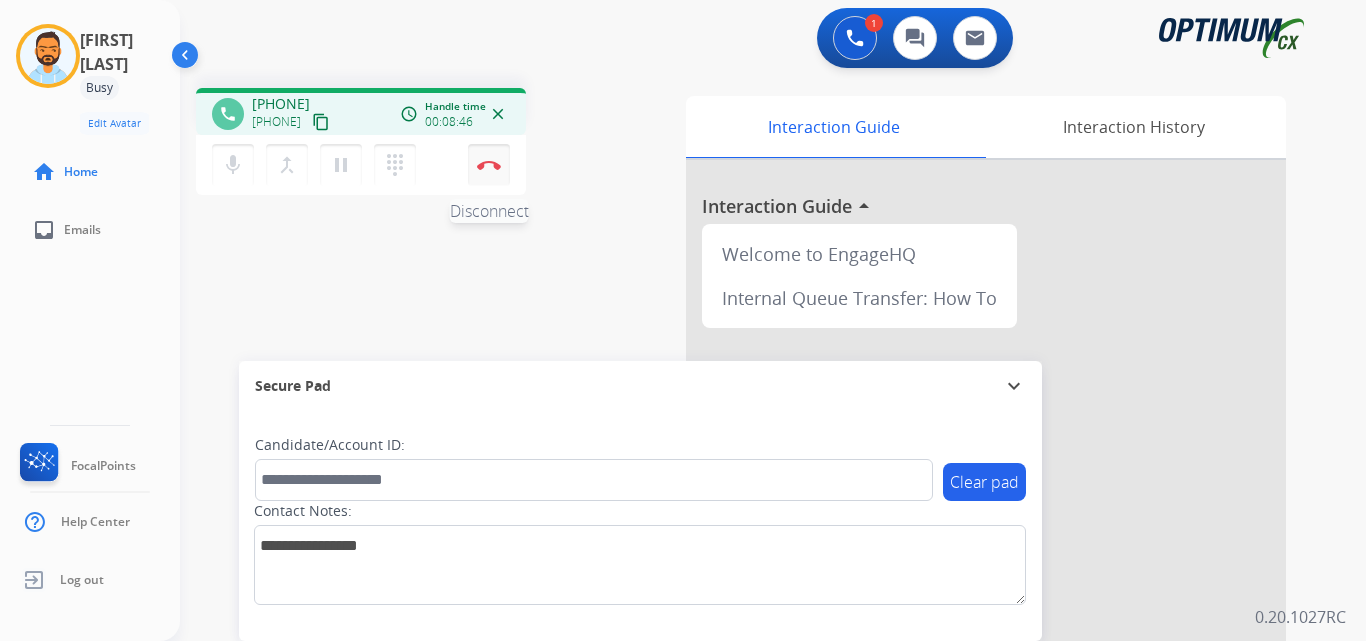 click on "Disconnect" at bounding box center (489, 165) 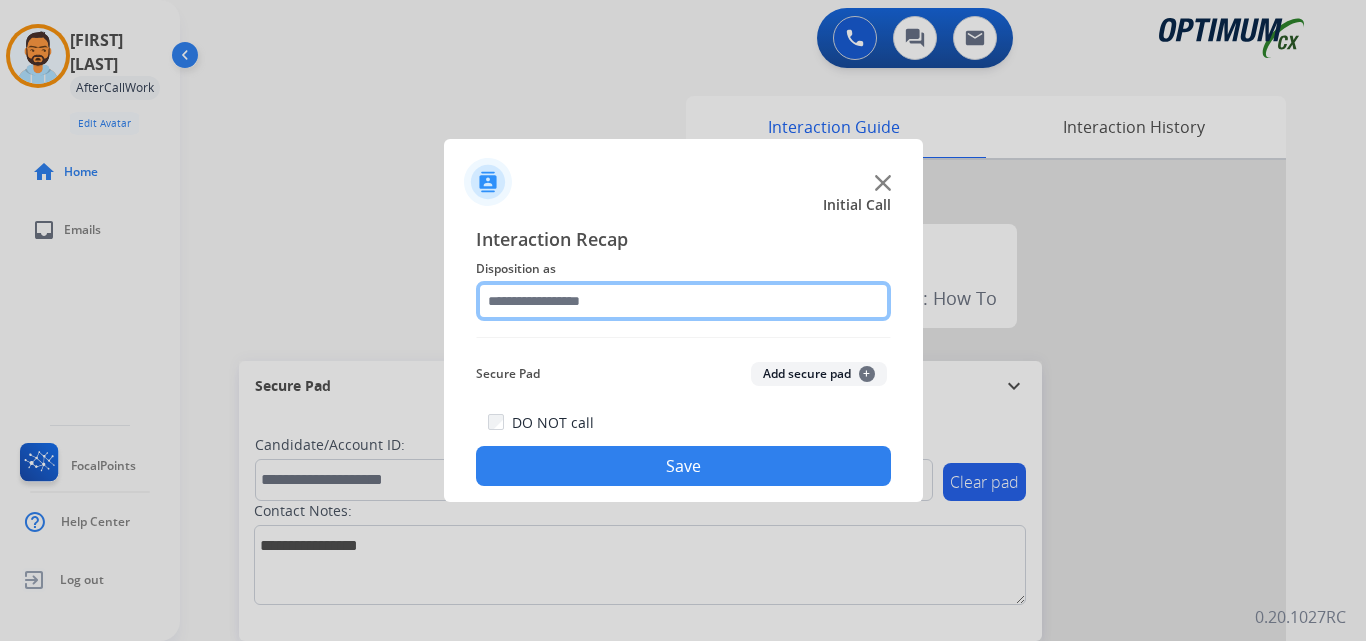 click 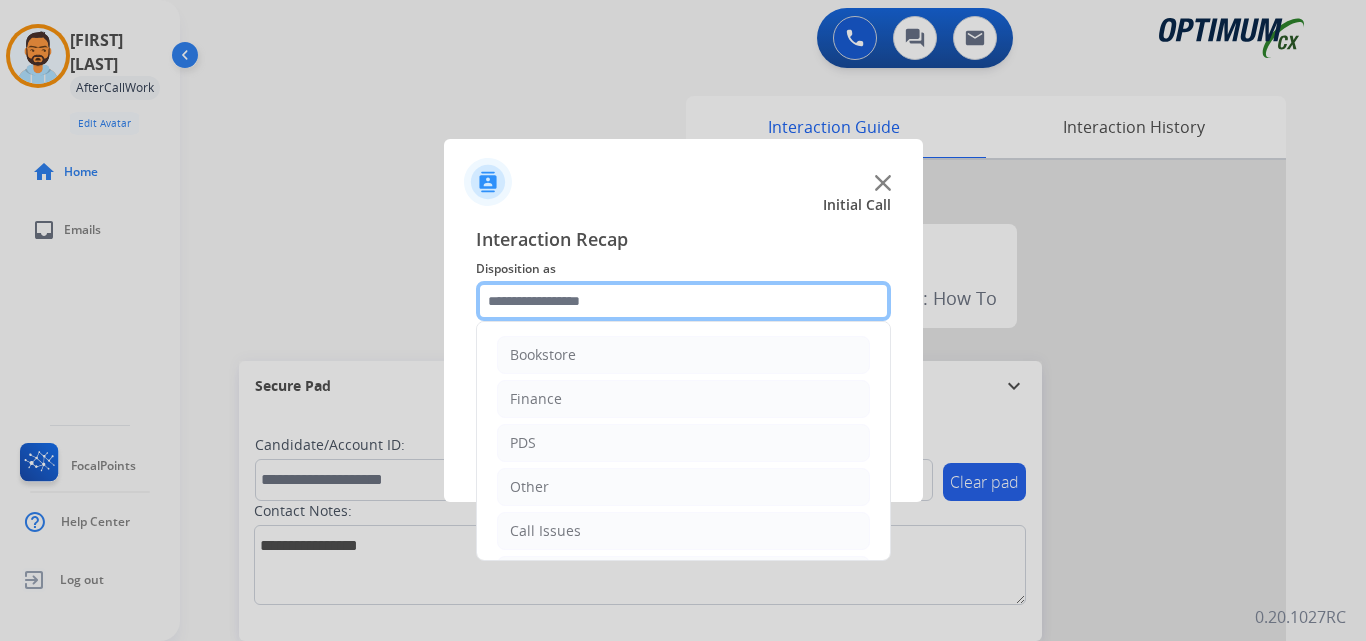 scroll, scrollTop: 136, scrollLeft: 0, axis: vertical 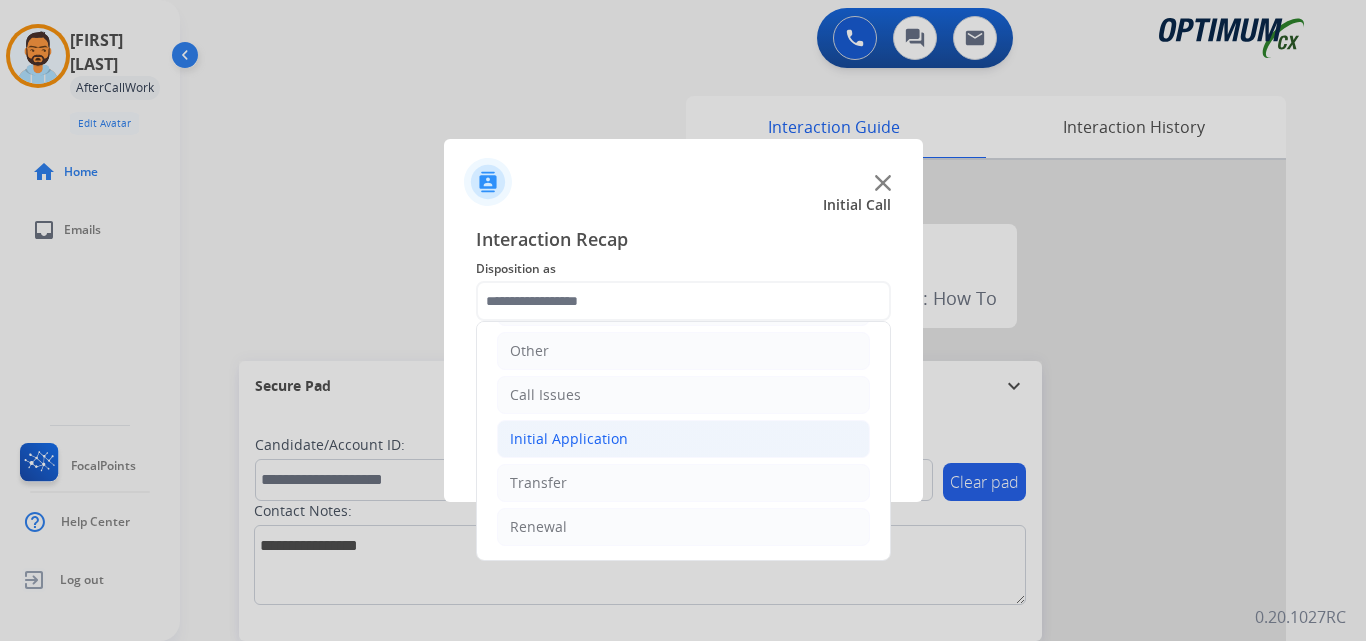 click on "Initial Application" 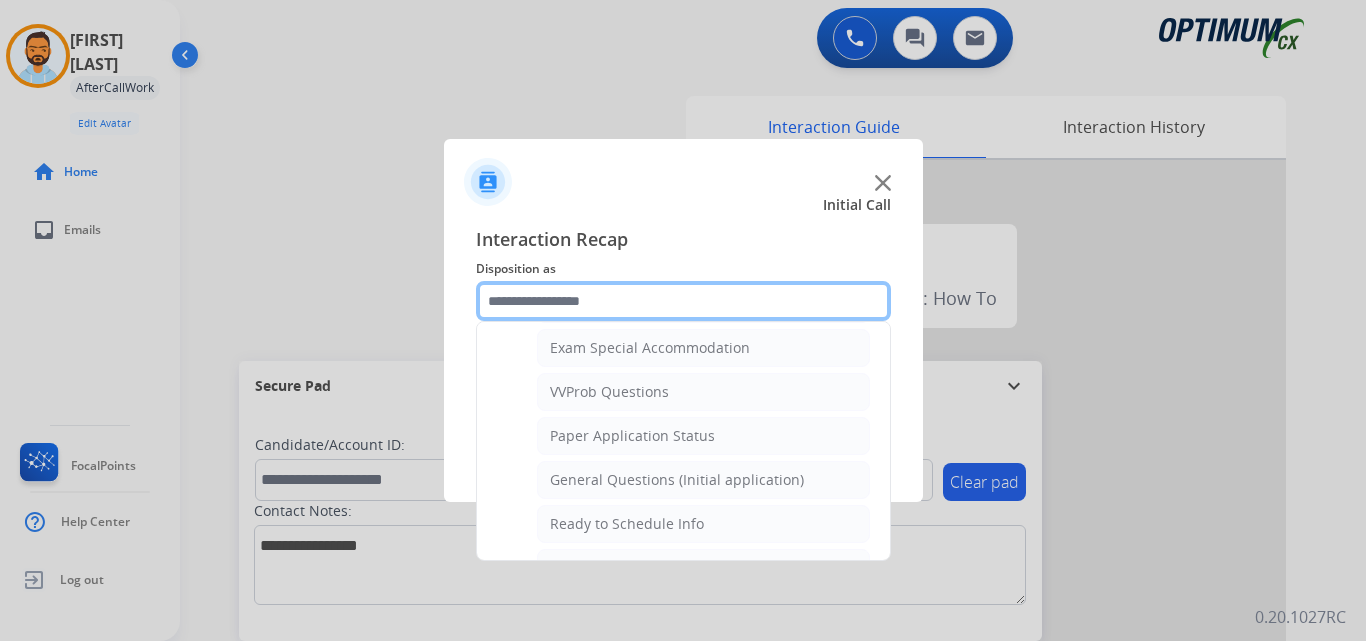 scroll, scrollTop: 1041, scrollLeft: 0, axis: vertical 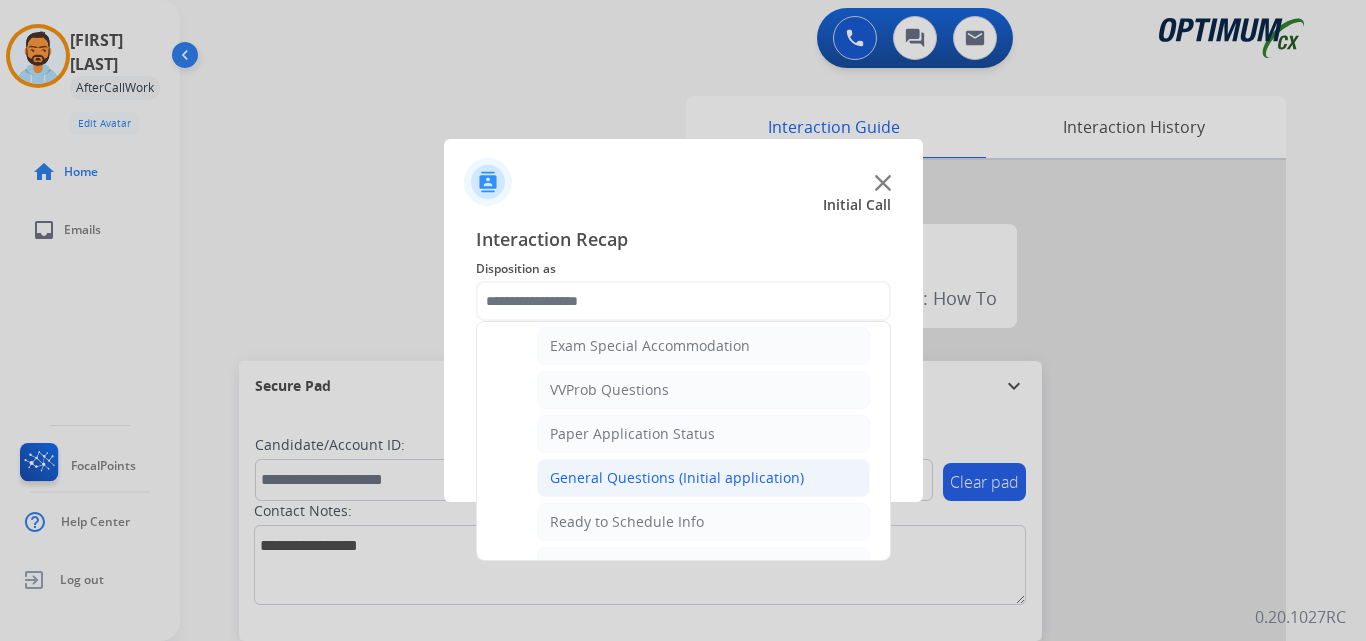 click on "General Questions (Initial application)" 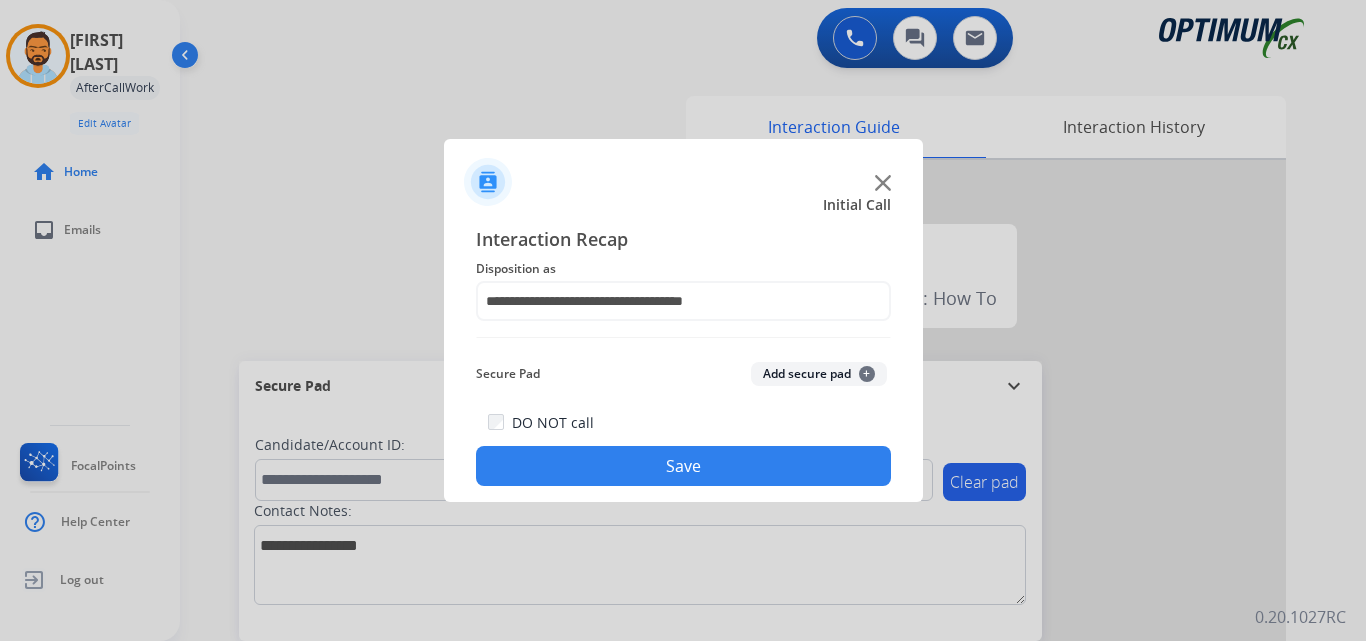 click on "Save" 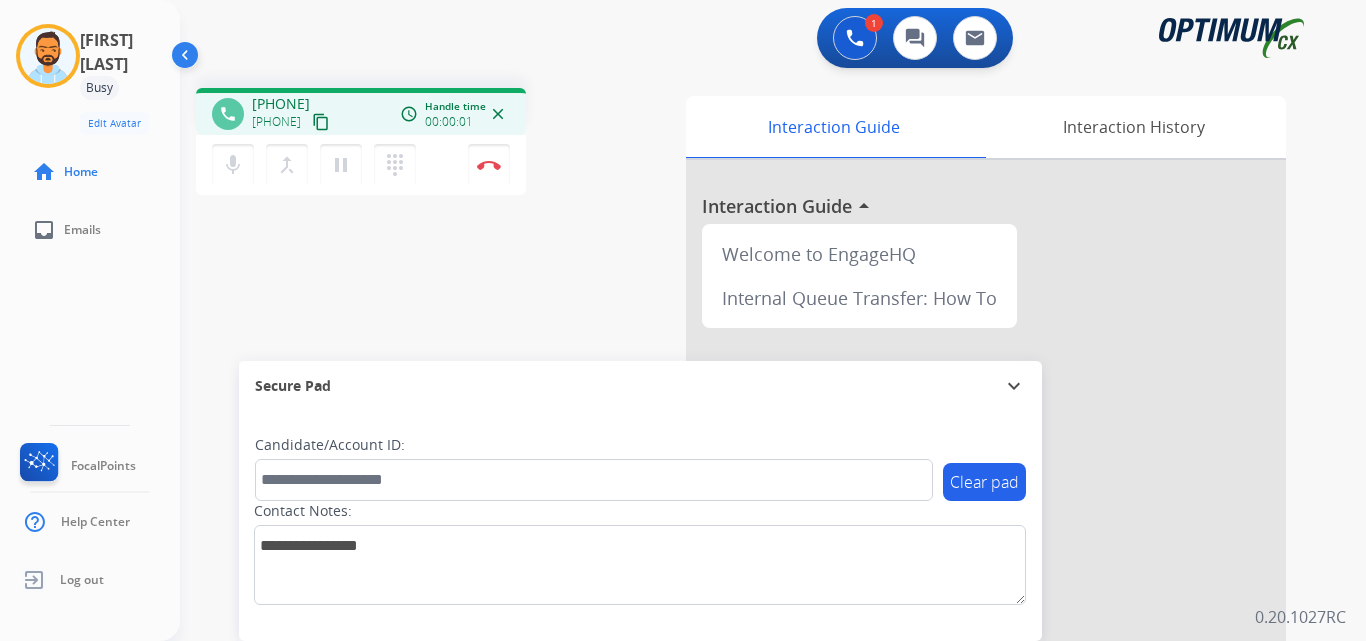 click on "content_copy" at bounding box center [321, 122] 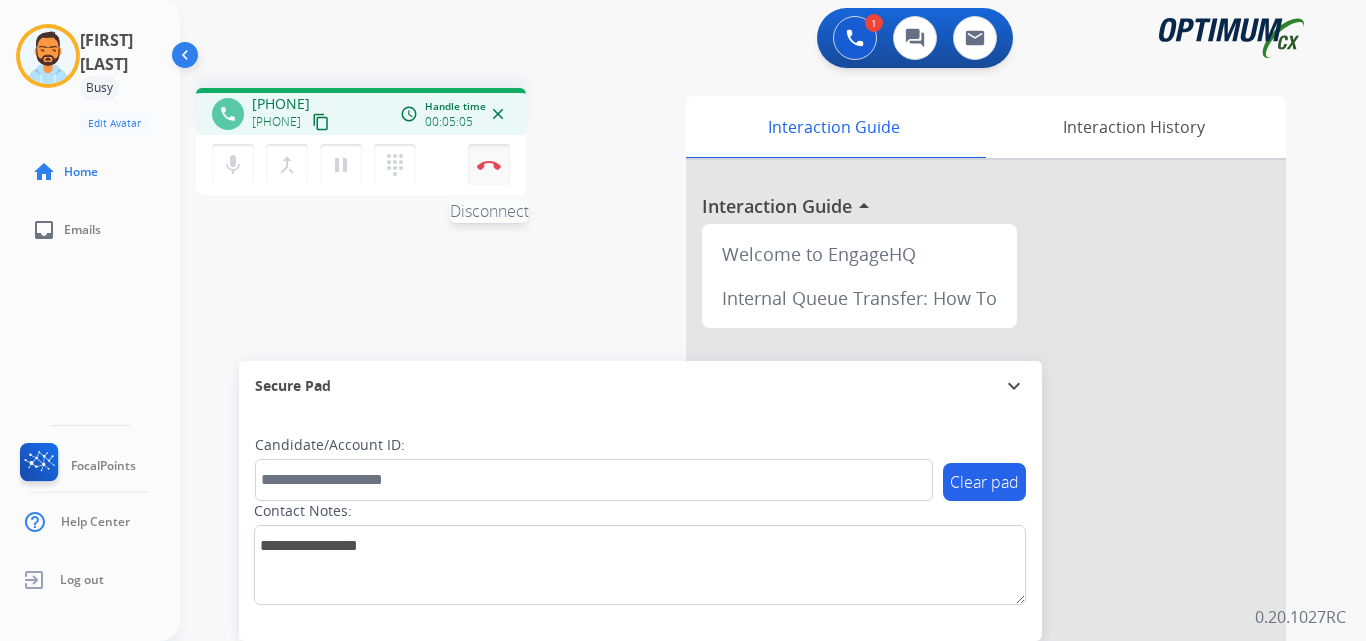 click at bounding box center [489, 165] 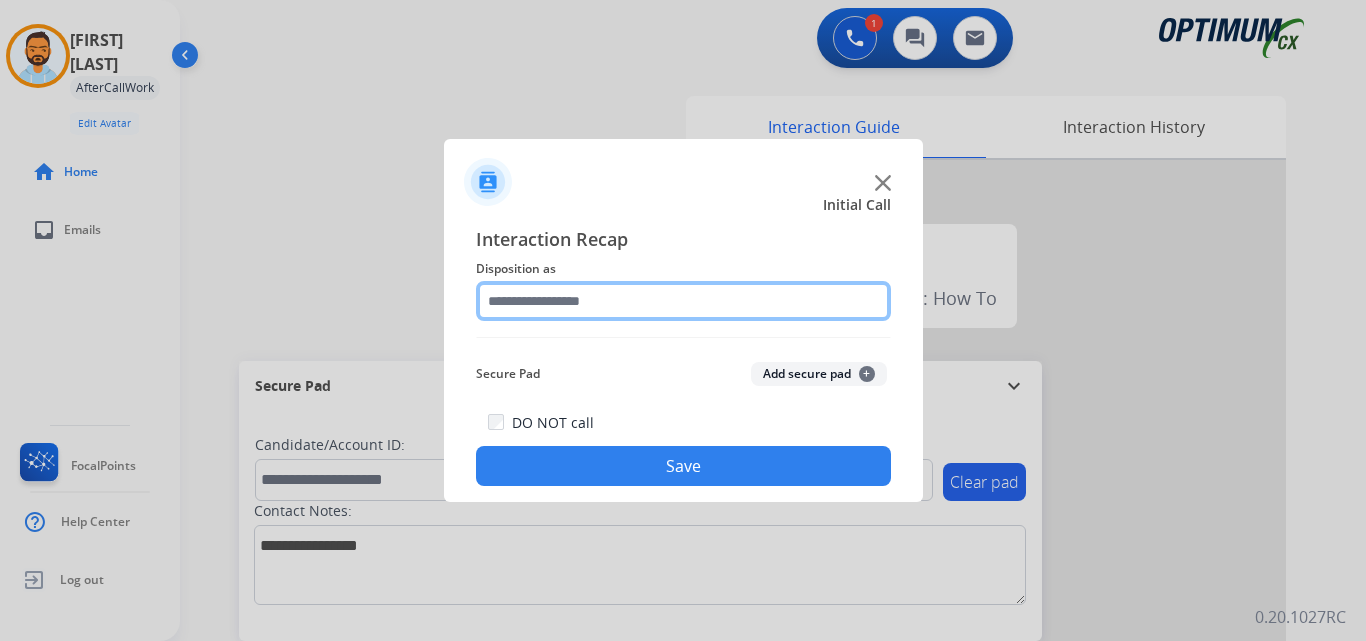 click 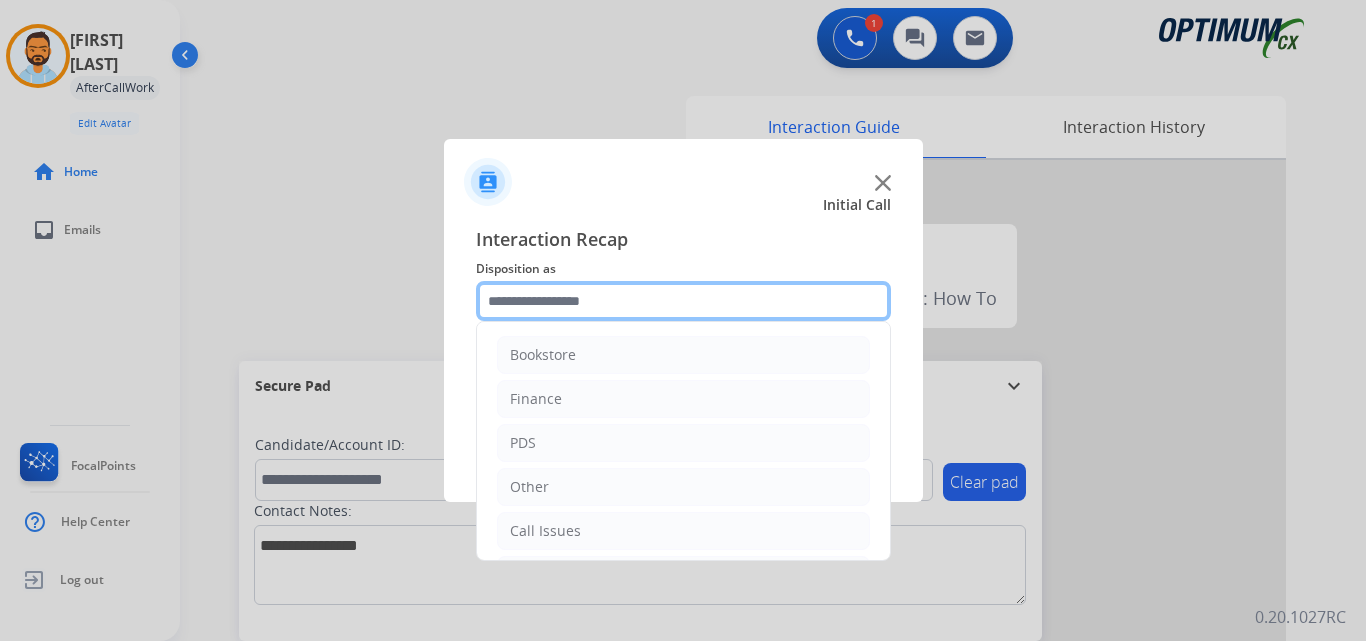 scroll, scrollTop: 136, scrollLeft: 0, axis: vertical 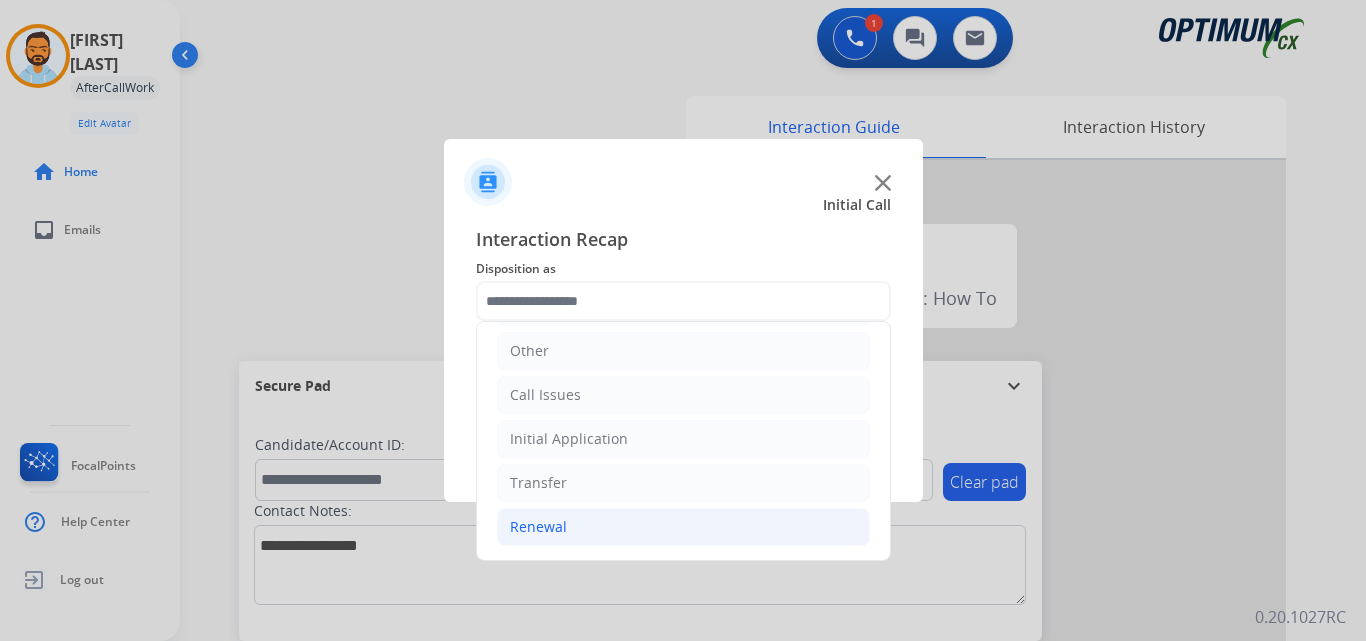 click on "Renewal" 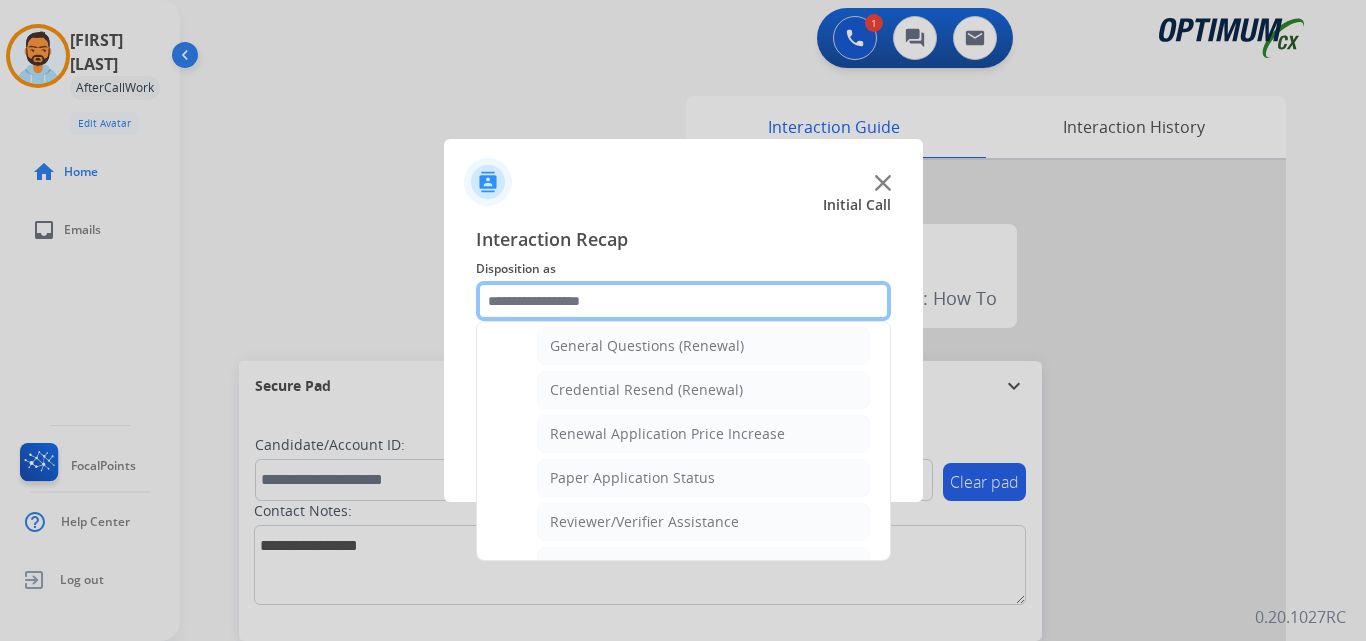 scroll, scrollTop: 772, scrollLeft: 0, axis: vertical 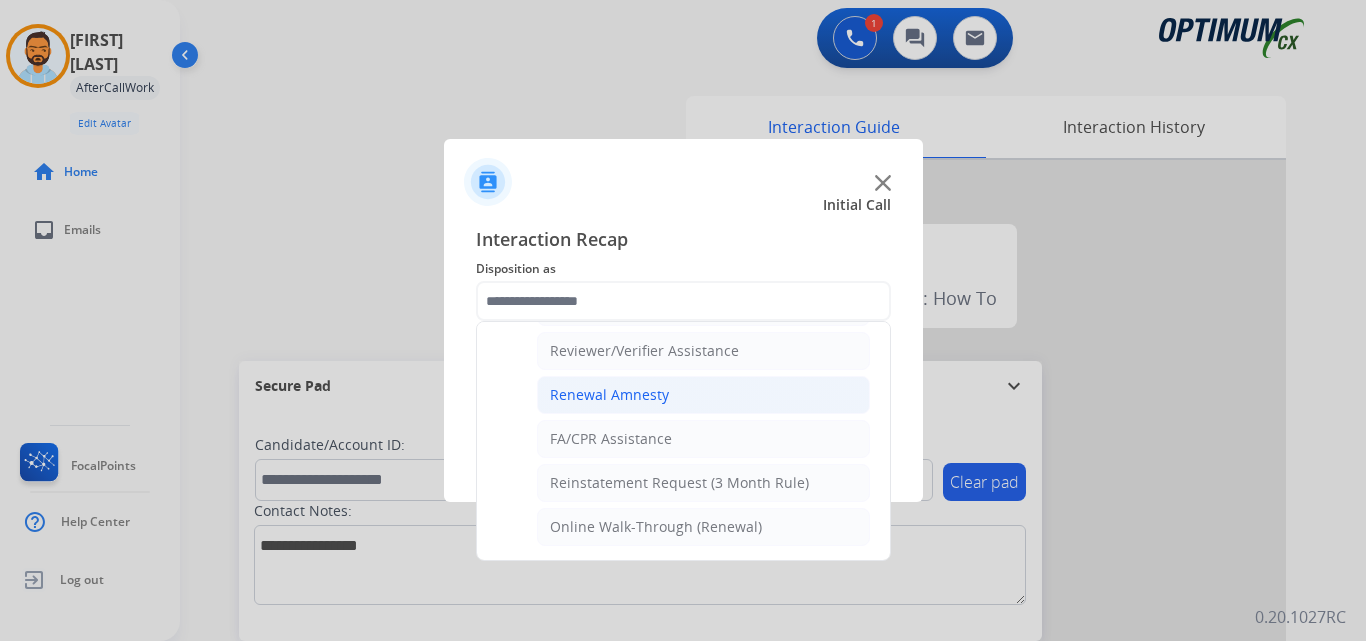 click on "Renewal Amnesty" 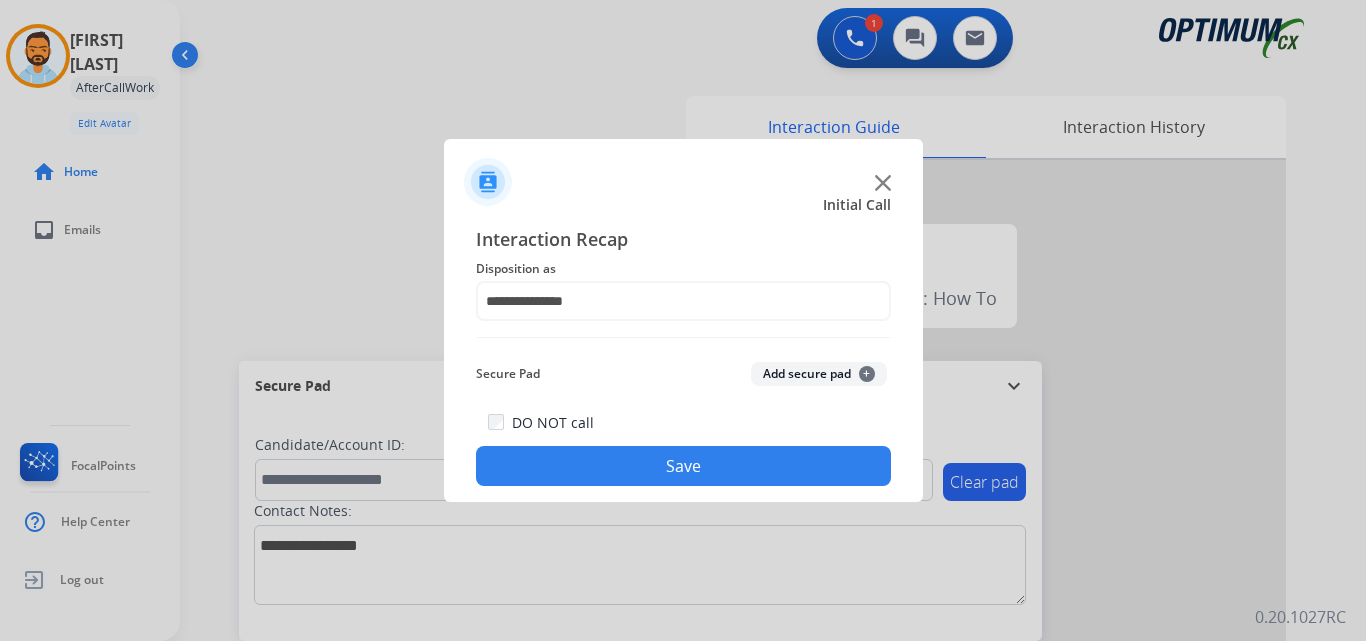 click on "Save" 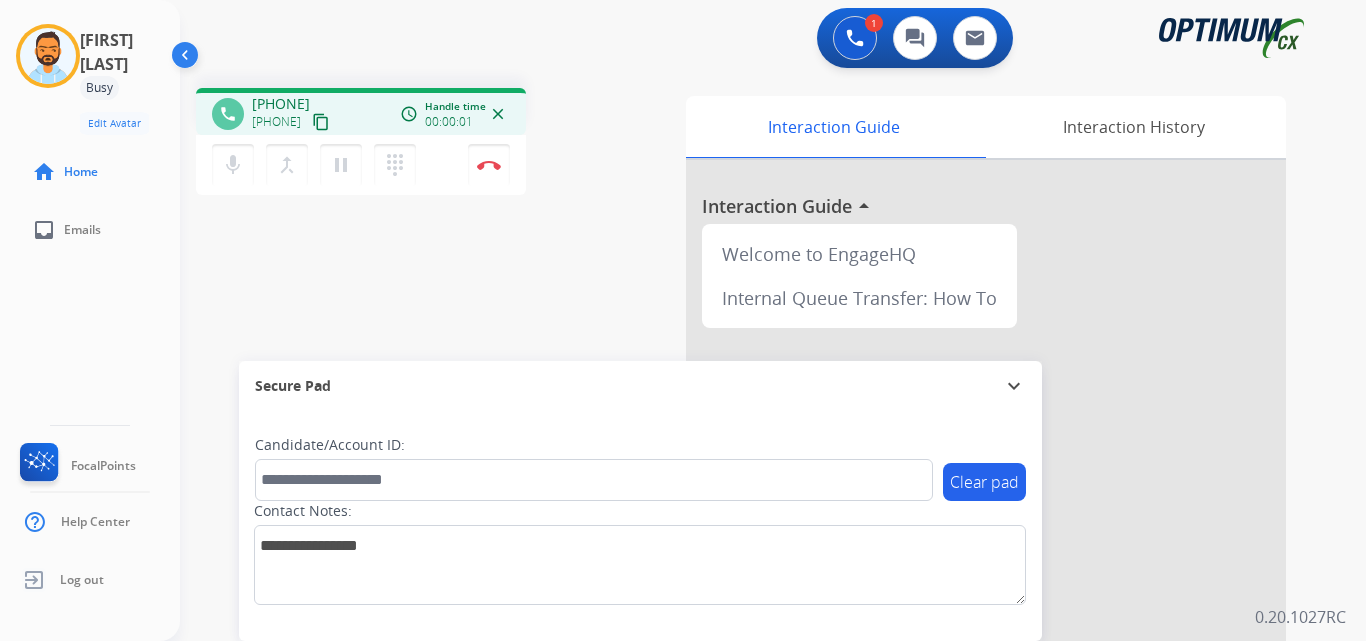 click on "content_copy" at bounding box center [321, 122] 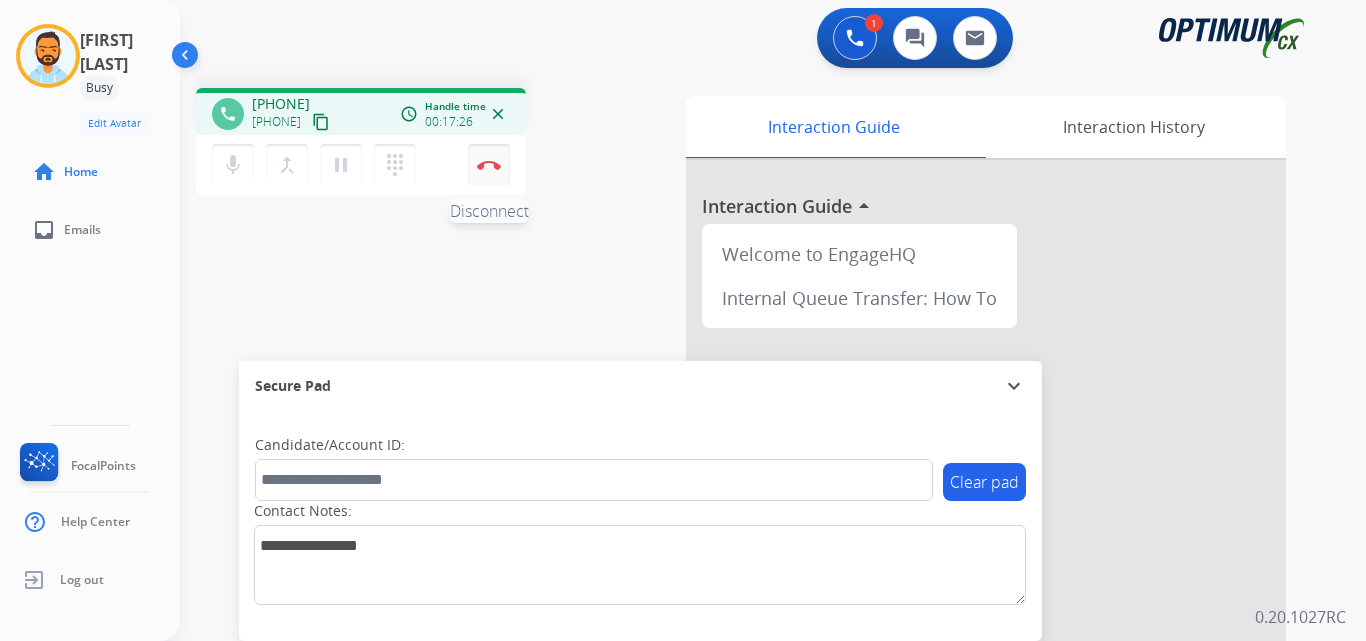 click at bounding box center [489, 165] 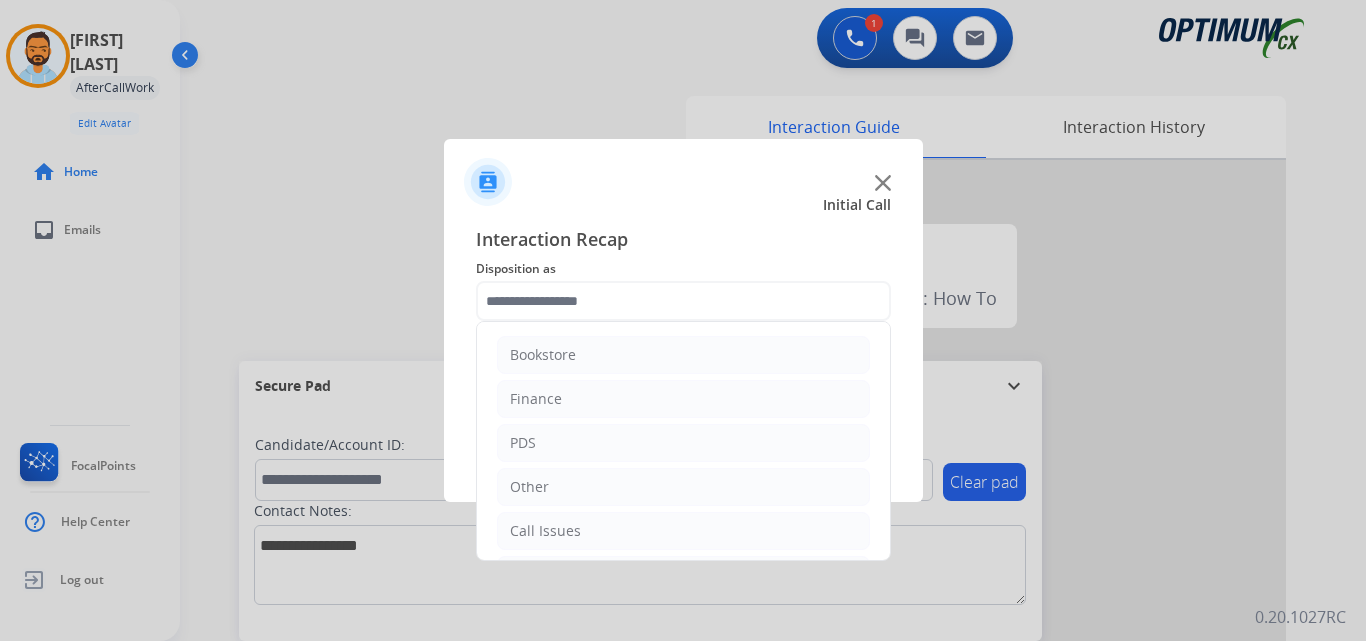 scroll, scrollTop: 136, scrollLeft: 0, axis: vertical 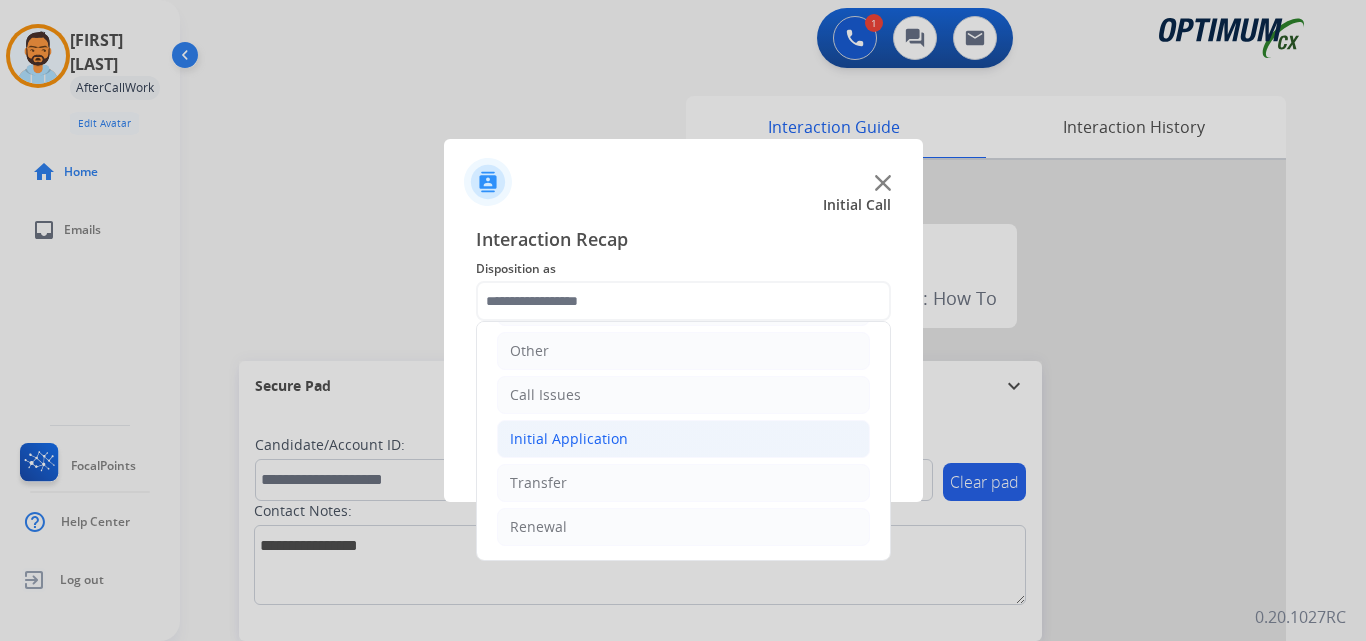 click on "Initial Application" 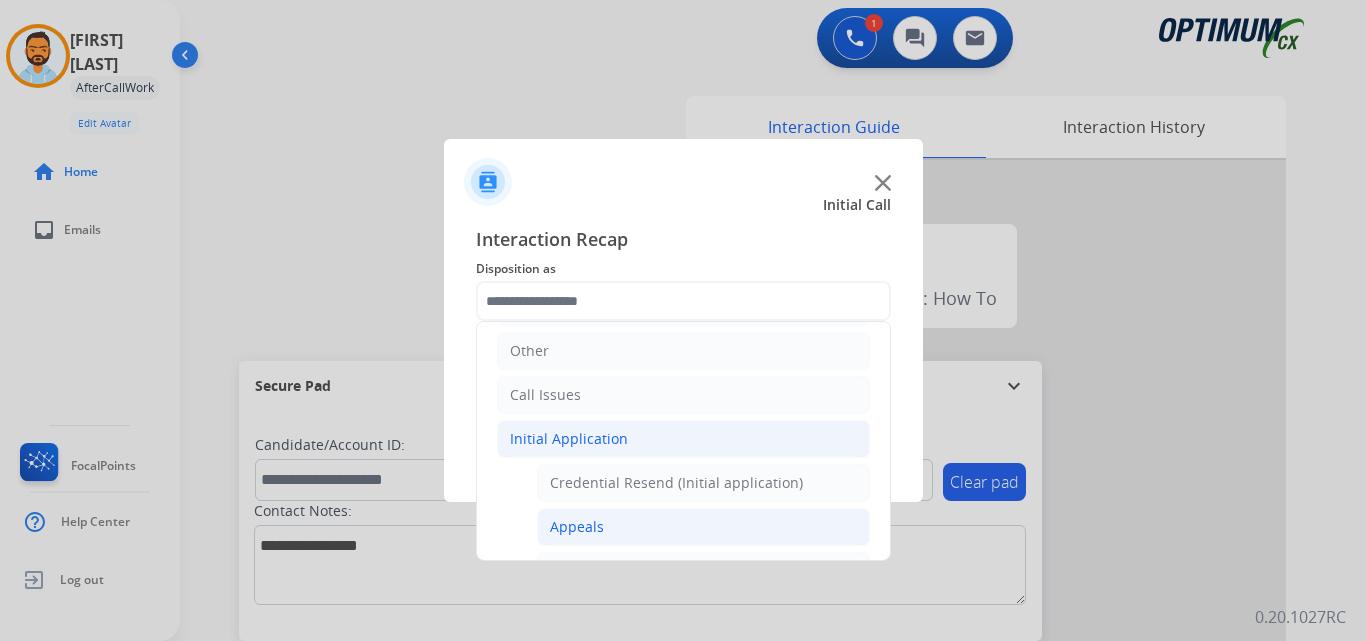 click on "Appeals" 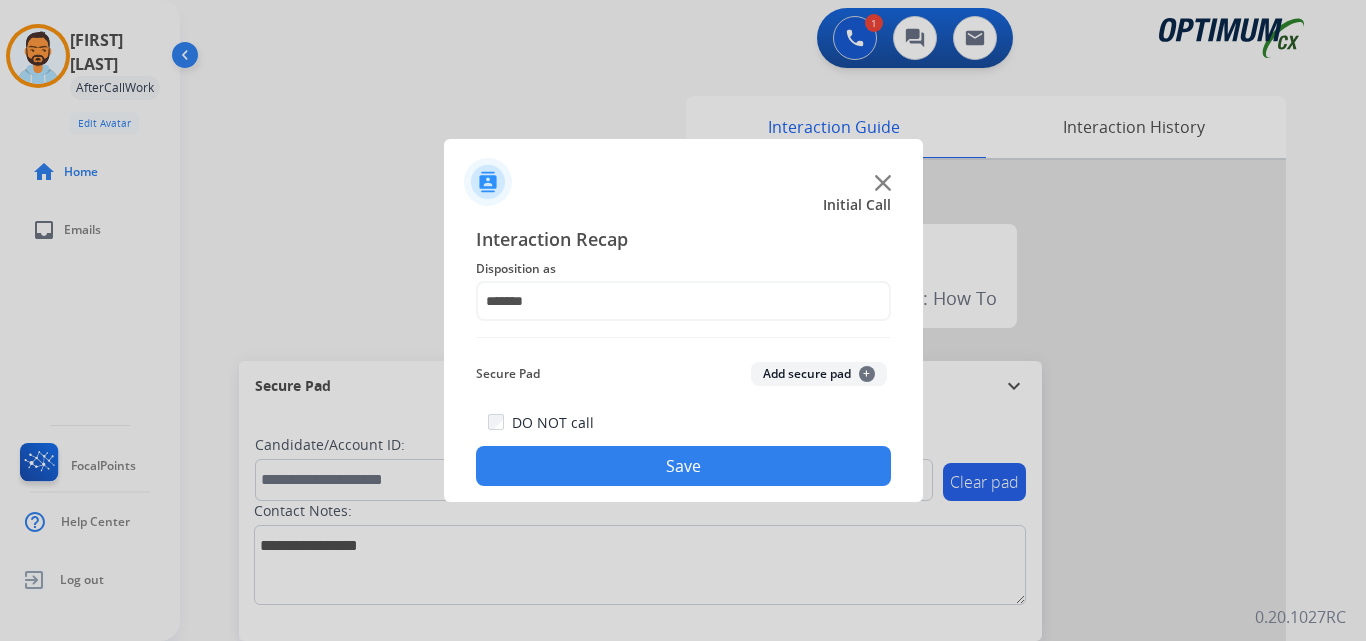 click on "Save" 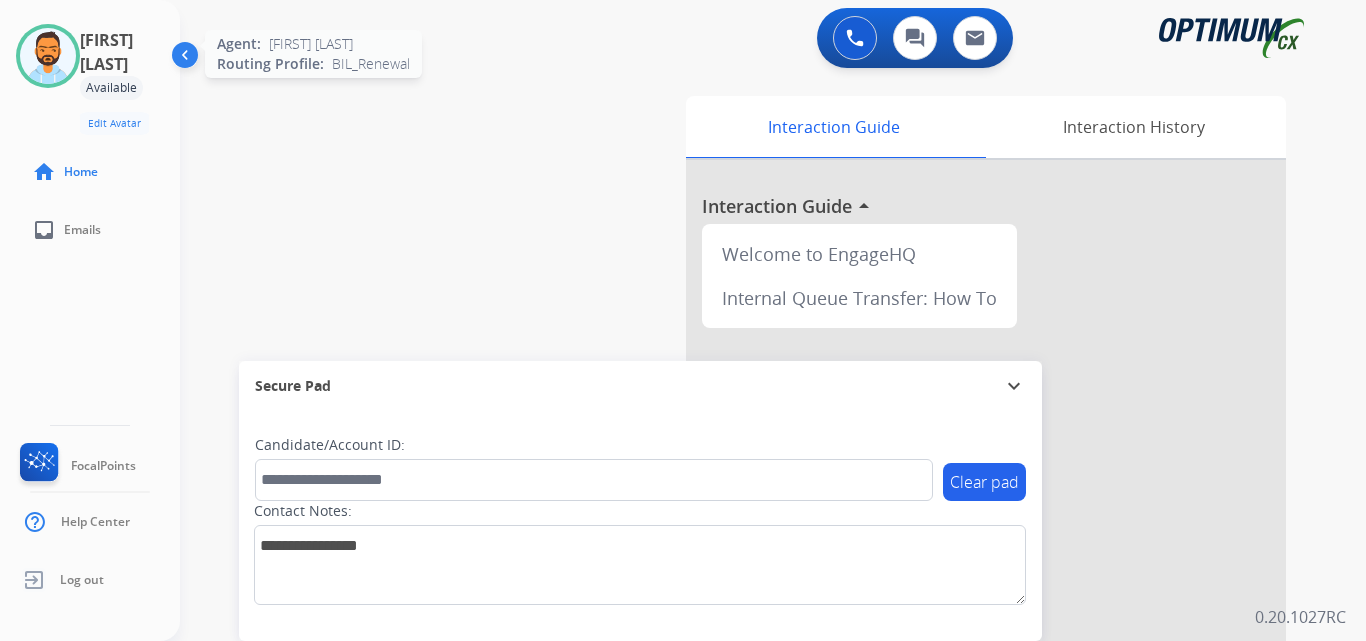 click at bounding box center (48, 56) 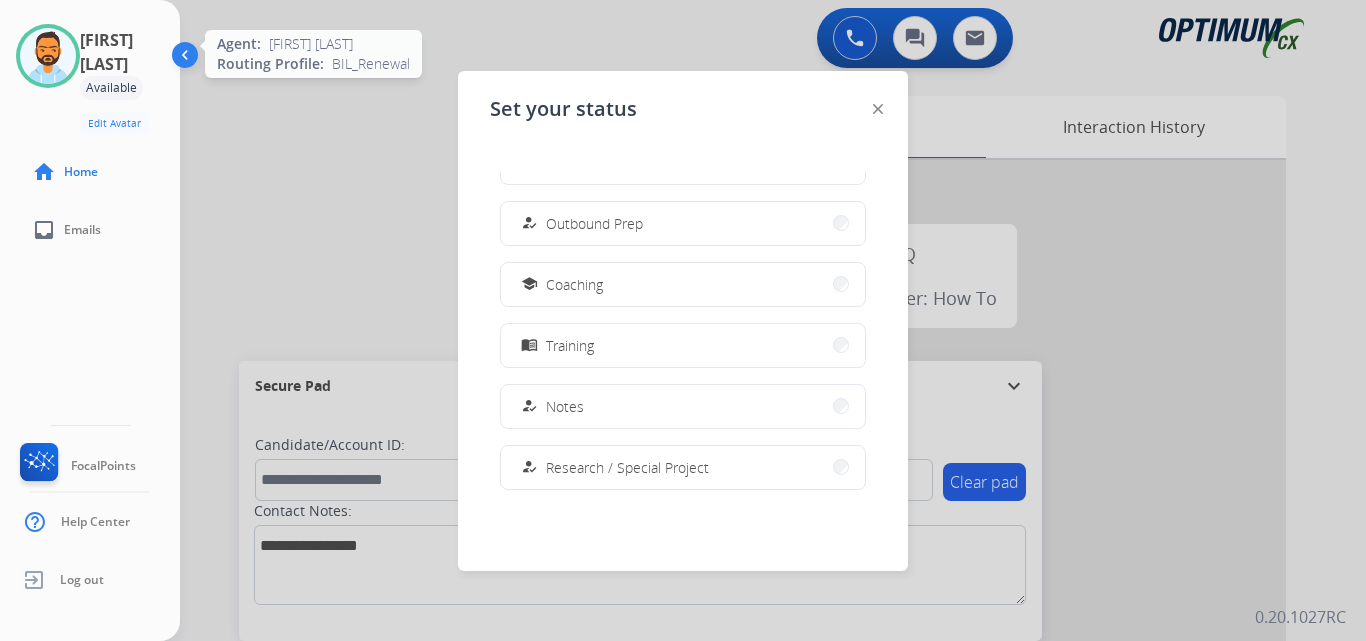 scroll, scrollTop: 499, scrollLeft: 0, axis: vertical 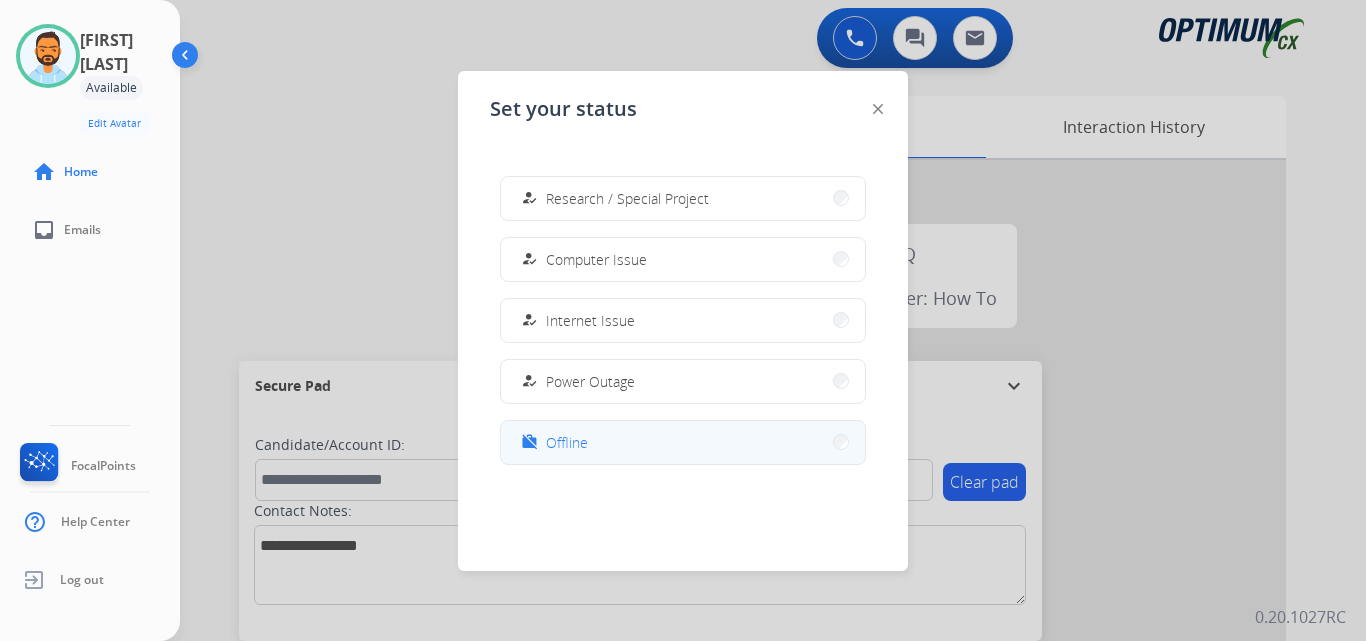 click on "Offline" at bounding box center (567, 442) 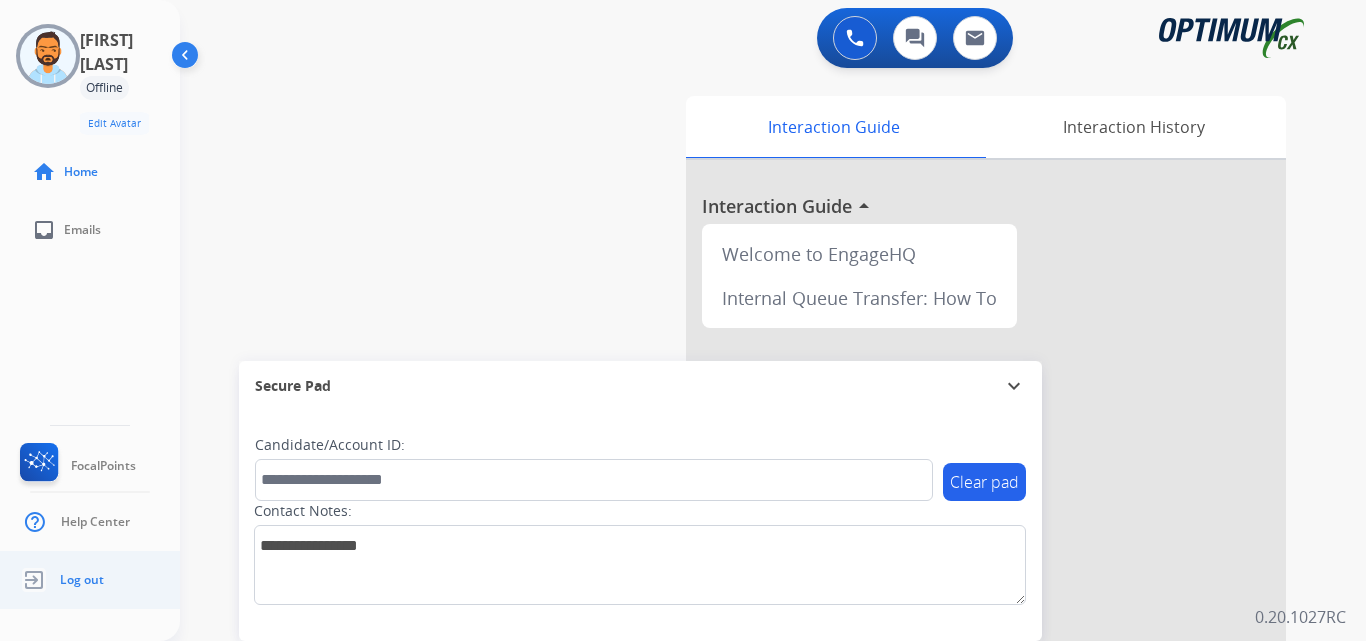 click on "Log out" 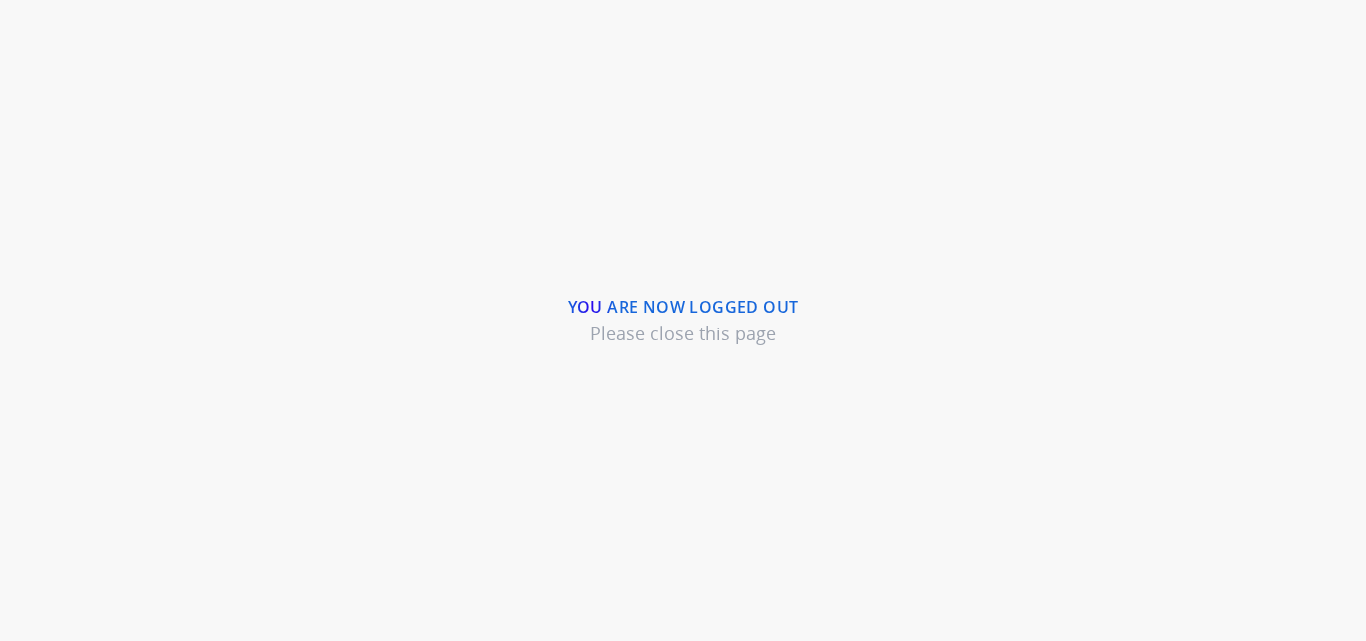 scroll, scrollTop: 0, scrollLeft: 0, axis: both 